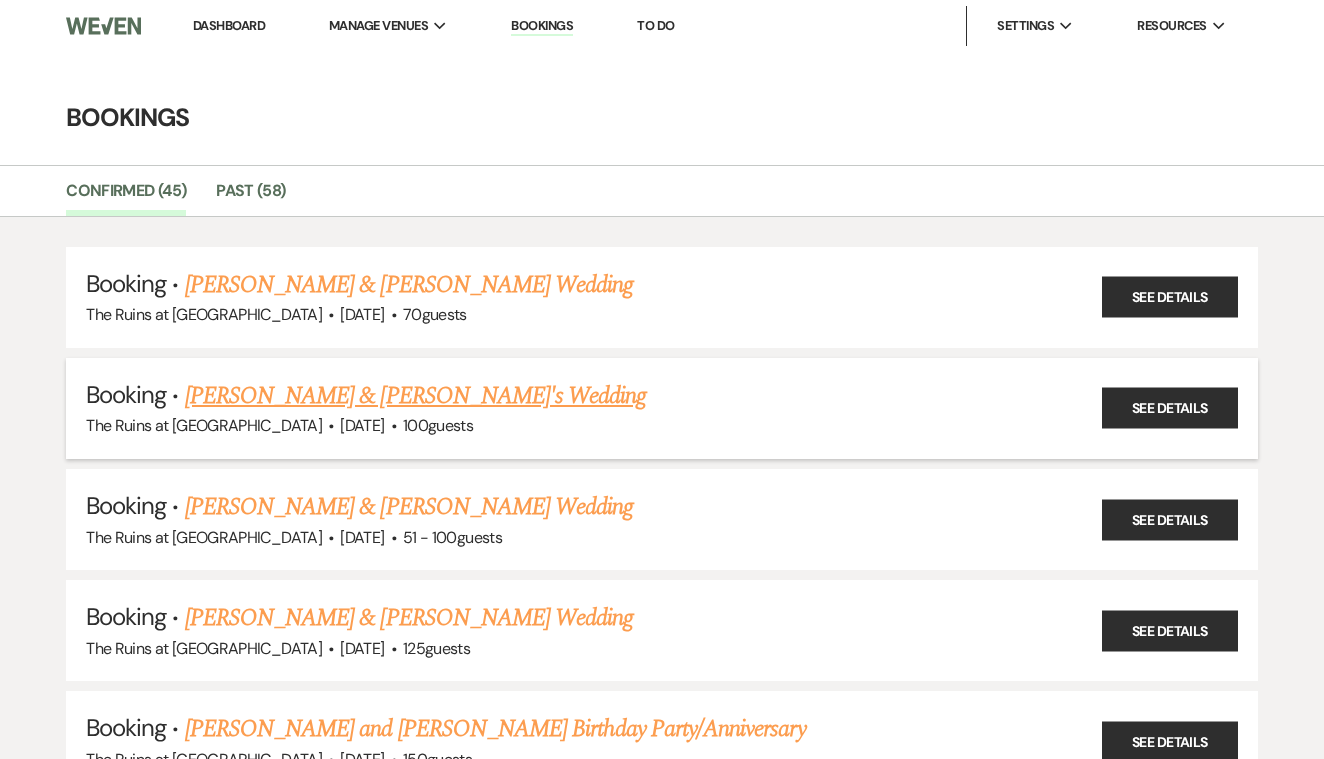 scroll, scrollTop: 0, scrollLeft: 0, axis: both 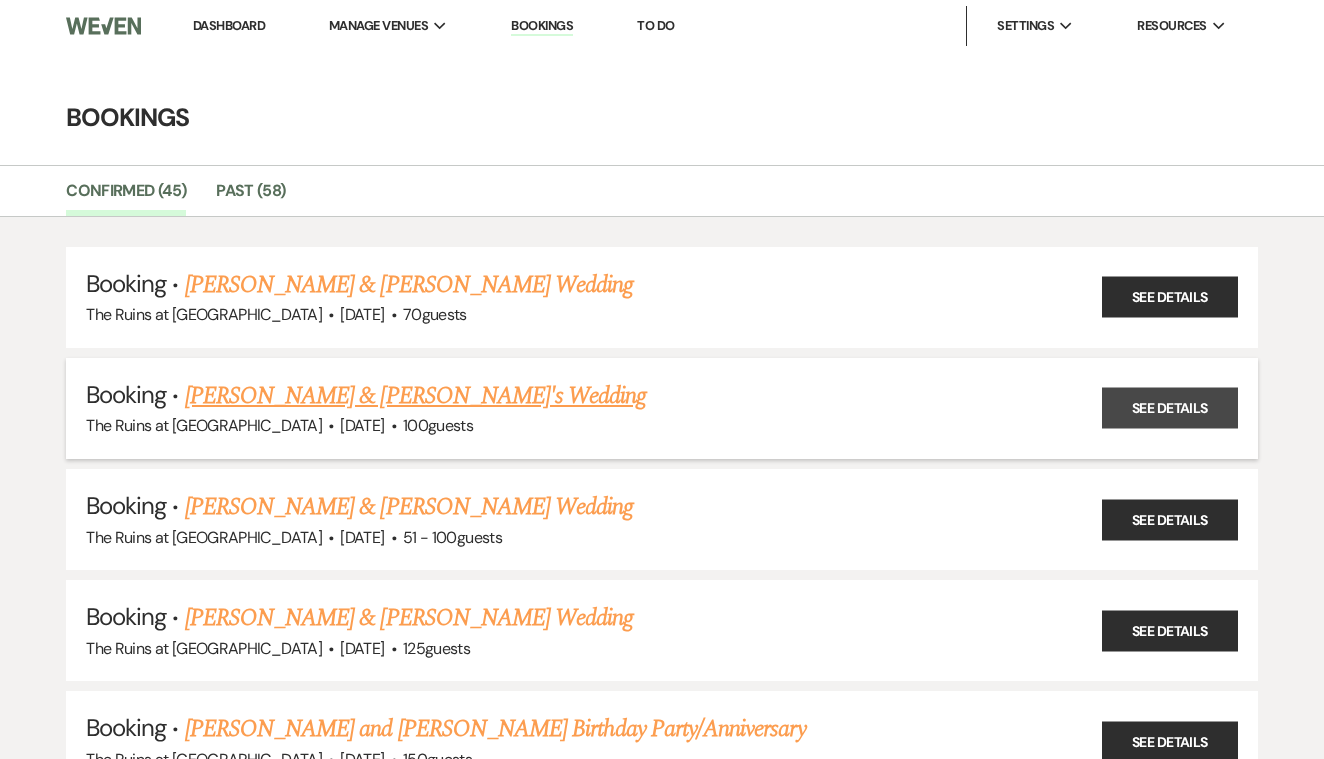 click on "See Details" at bounding box center [1170, 408] 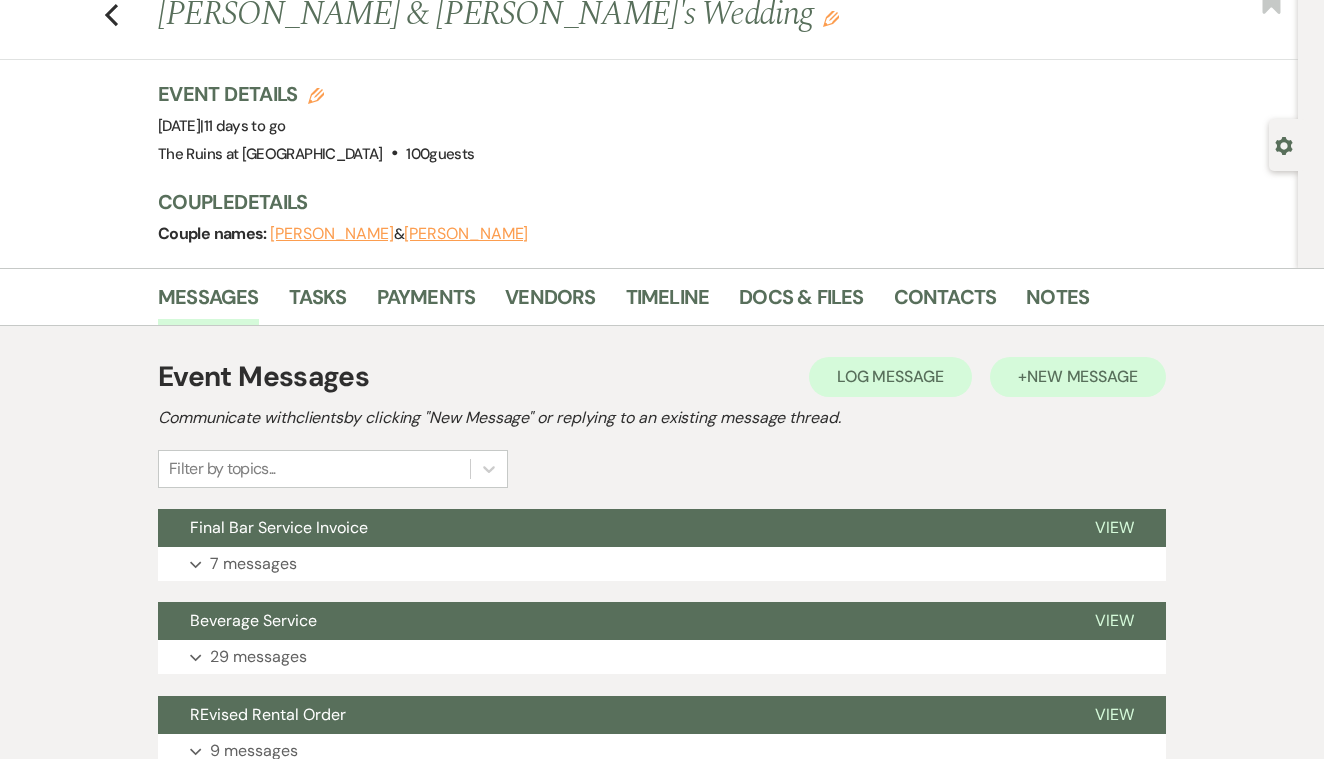 scroll, scrollTop: 78, scrollLeft: 0, axis: vertical 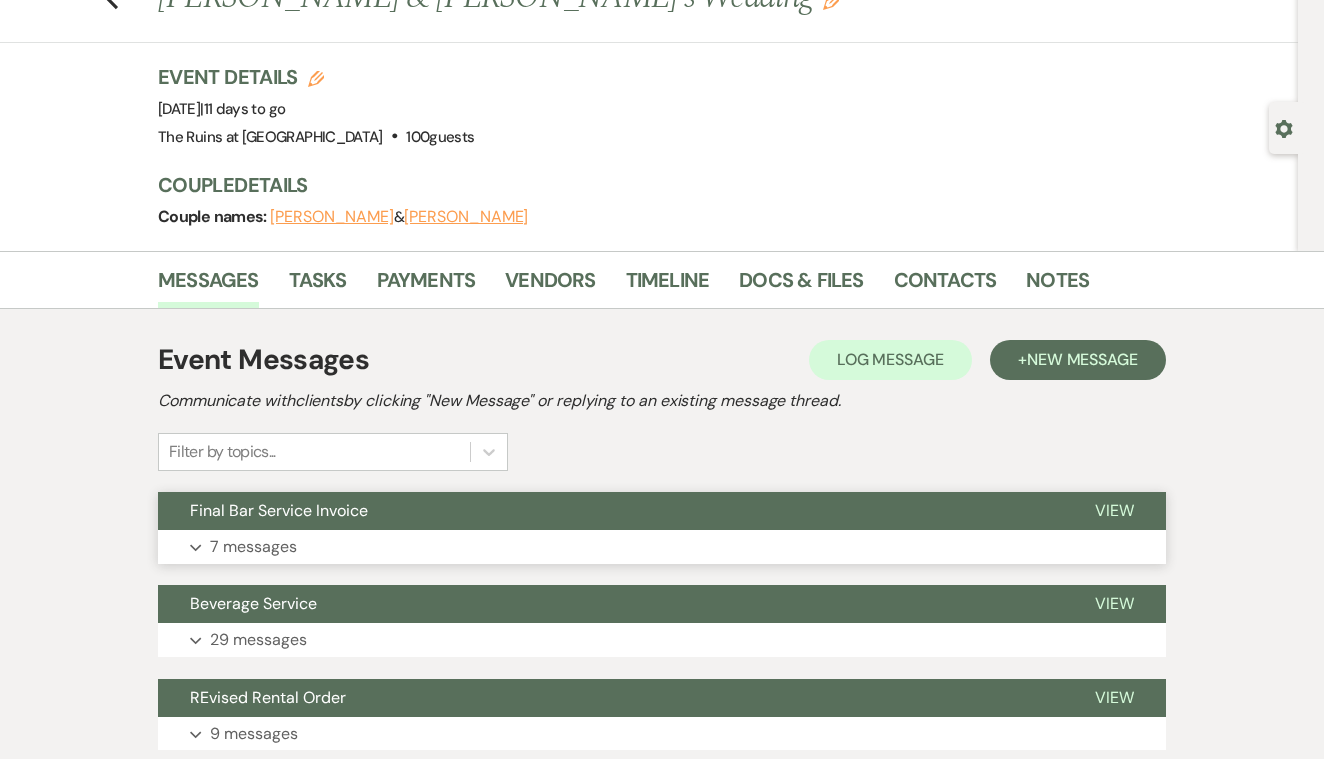 click on "View" at bounding box center [1114, 510] 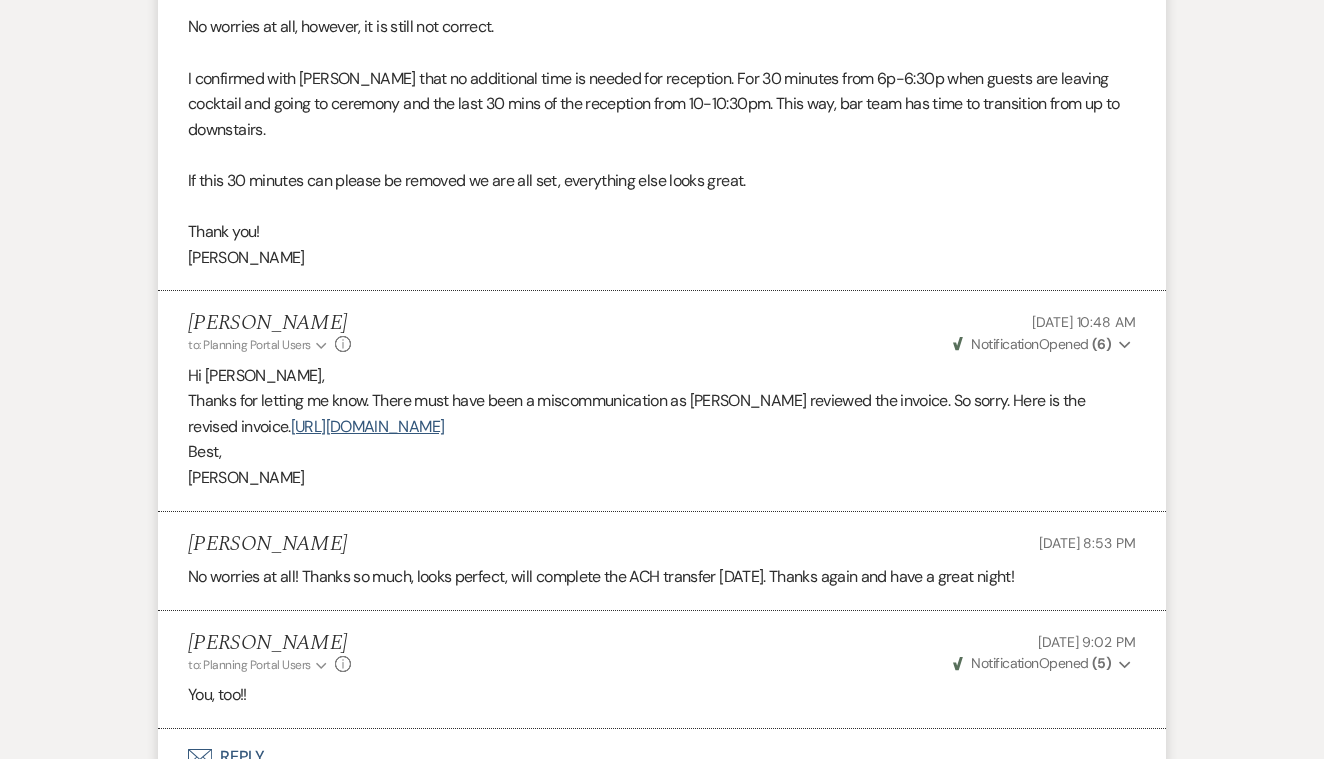 scroll, scrollTop: 1433, scrollLeft: 0, axis: vertical 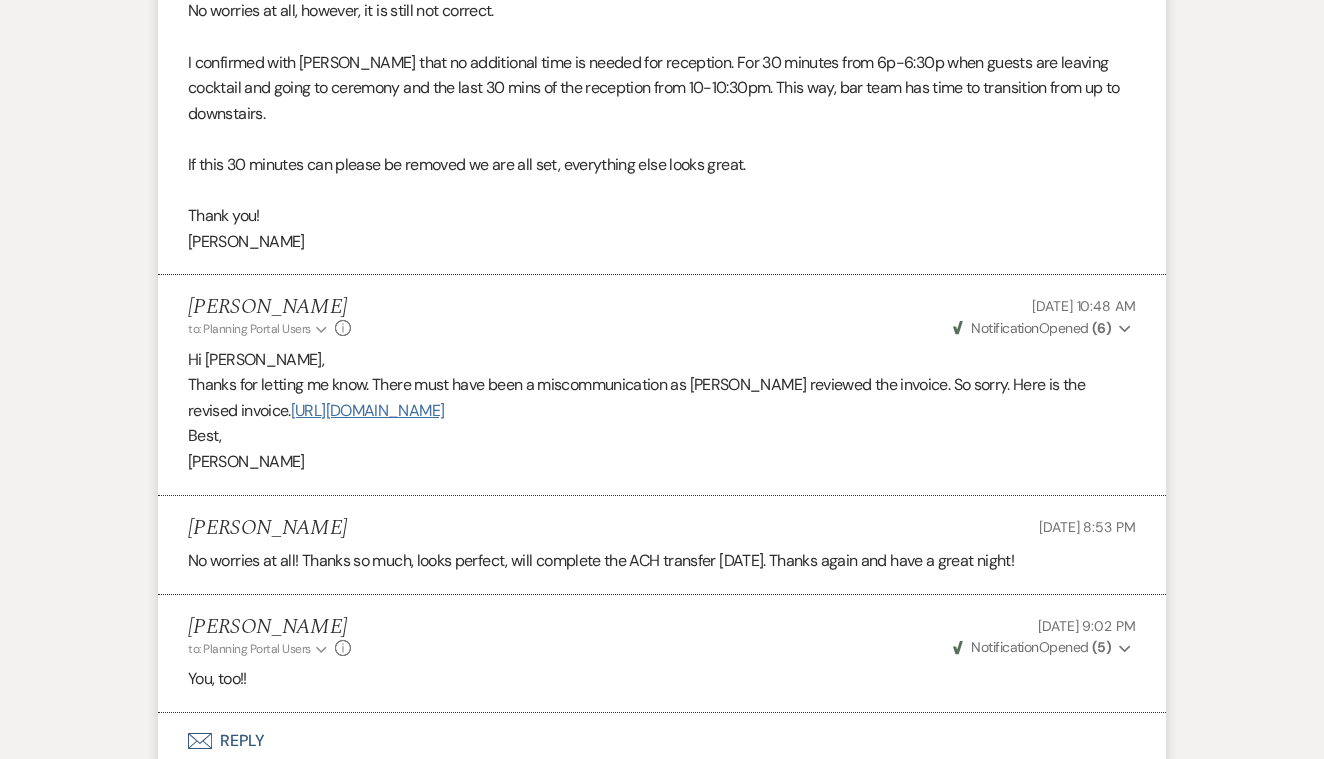 click on "[URL][DOMAIN_NAME]" at bounding box center [367, 410] 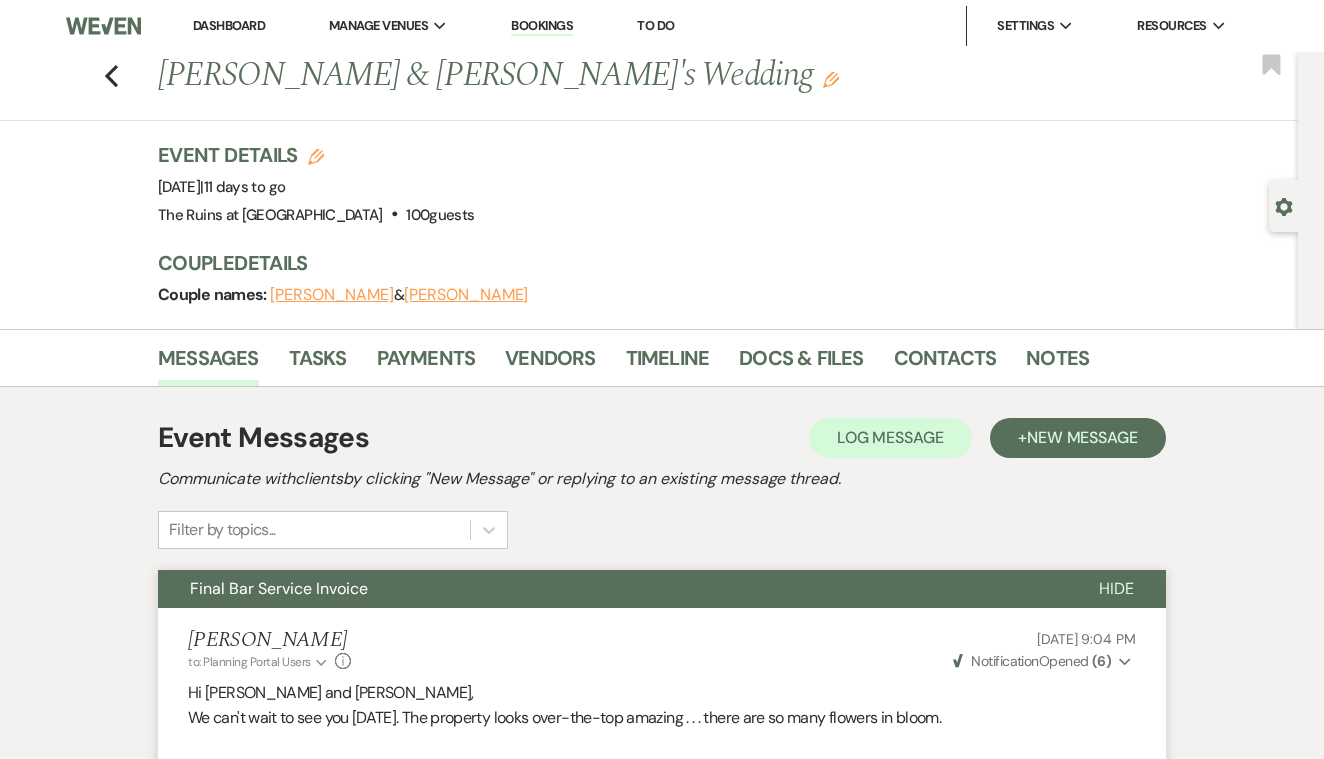 scroll, scrollTop: 0, scrollLeft: 0, axis: both 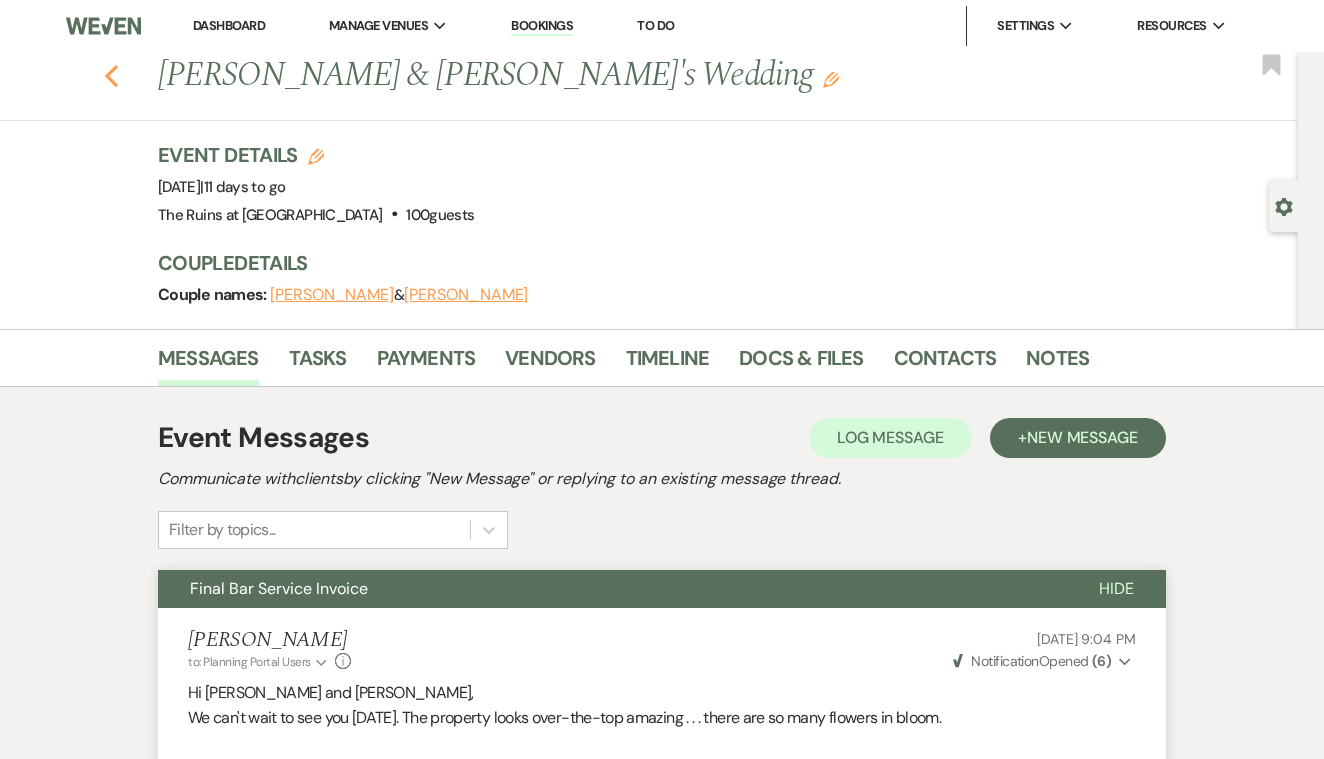 click on "Previous" 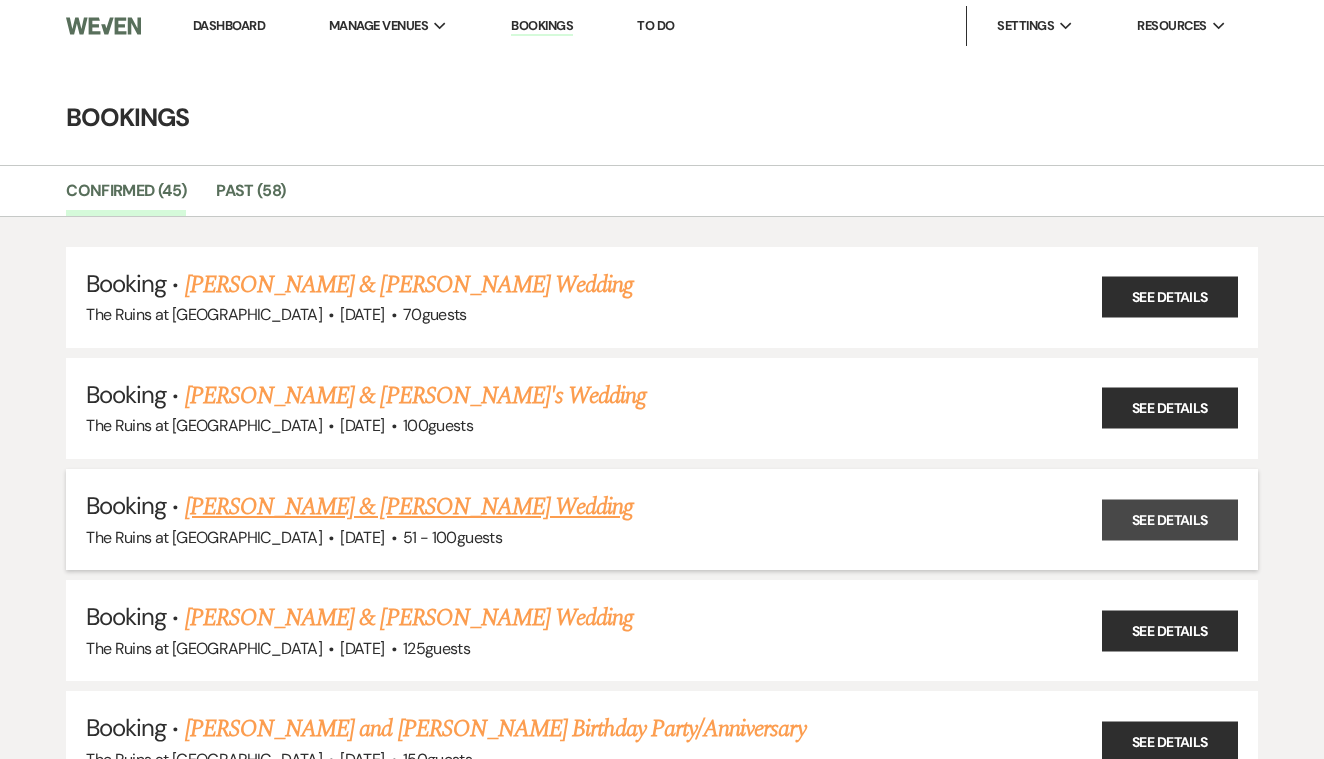 click on "See Details" at bounding box center [1170, 519] 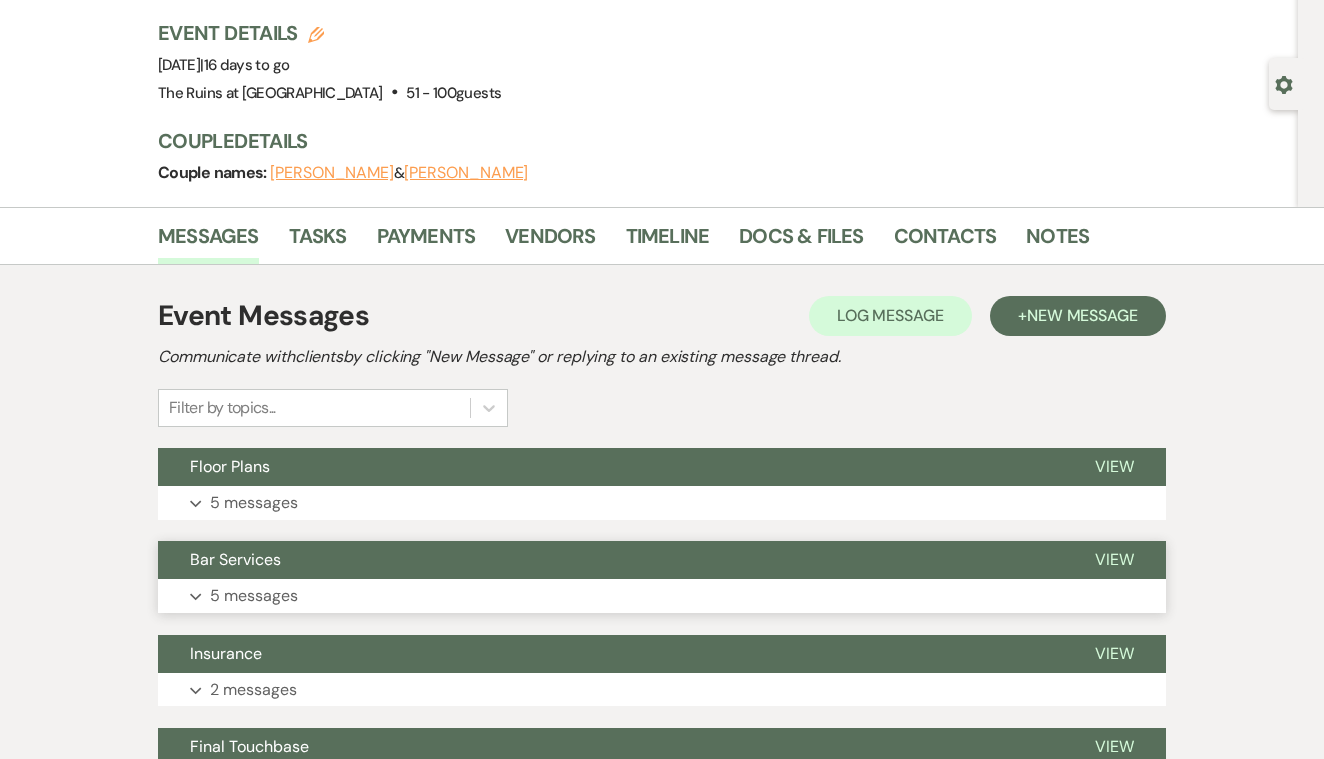scroll, scrollTop: 122, scrollLeft: 0, axis: vertical 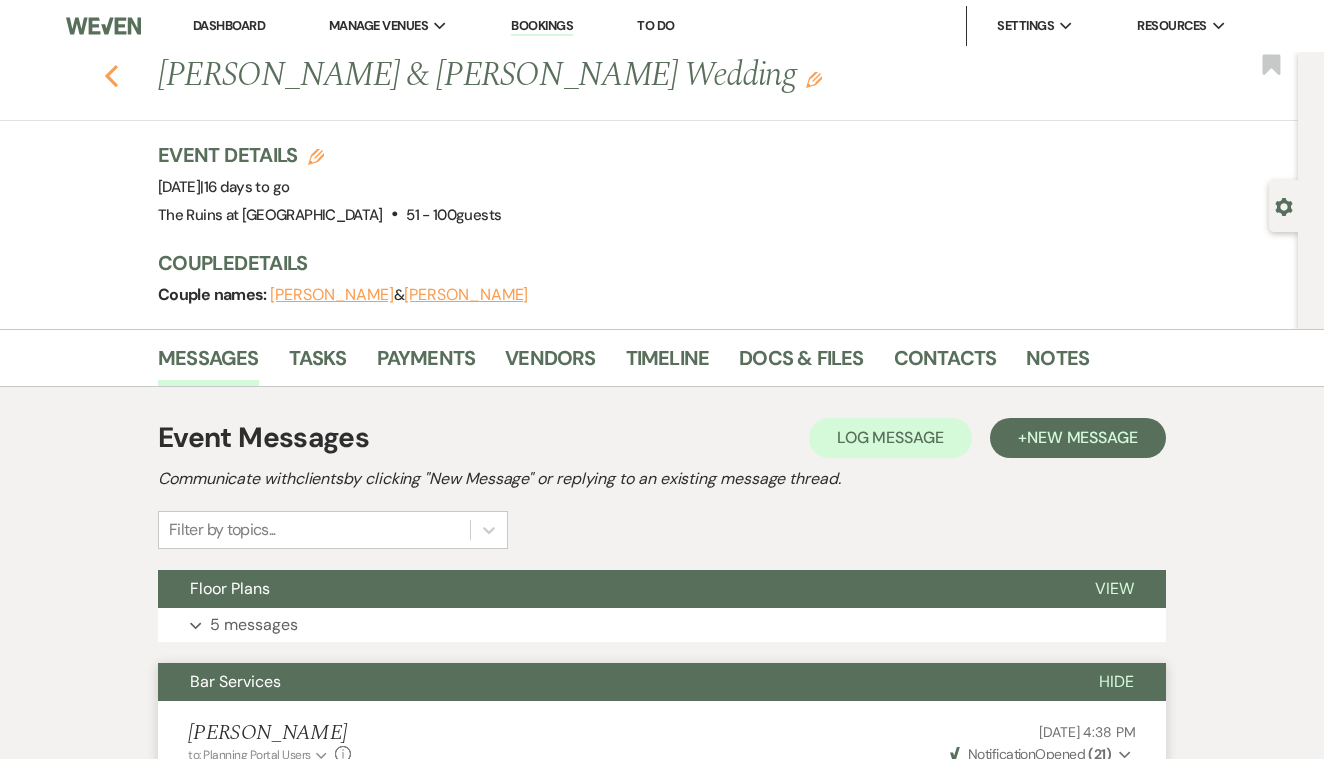 click 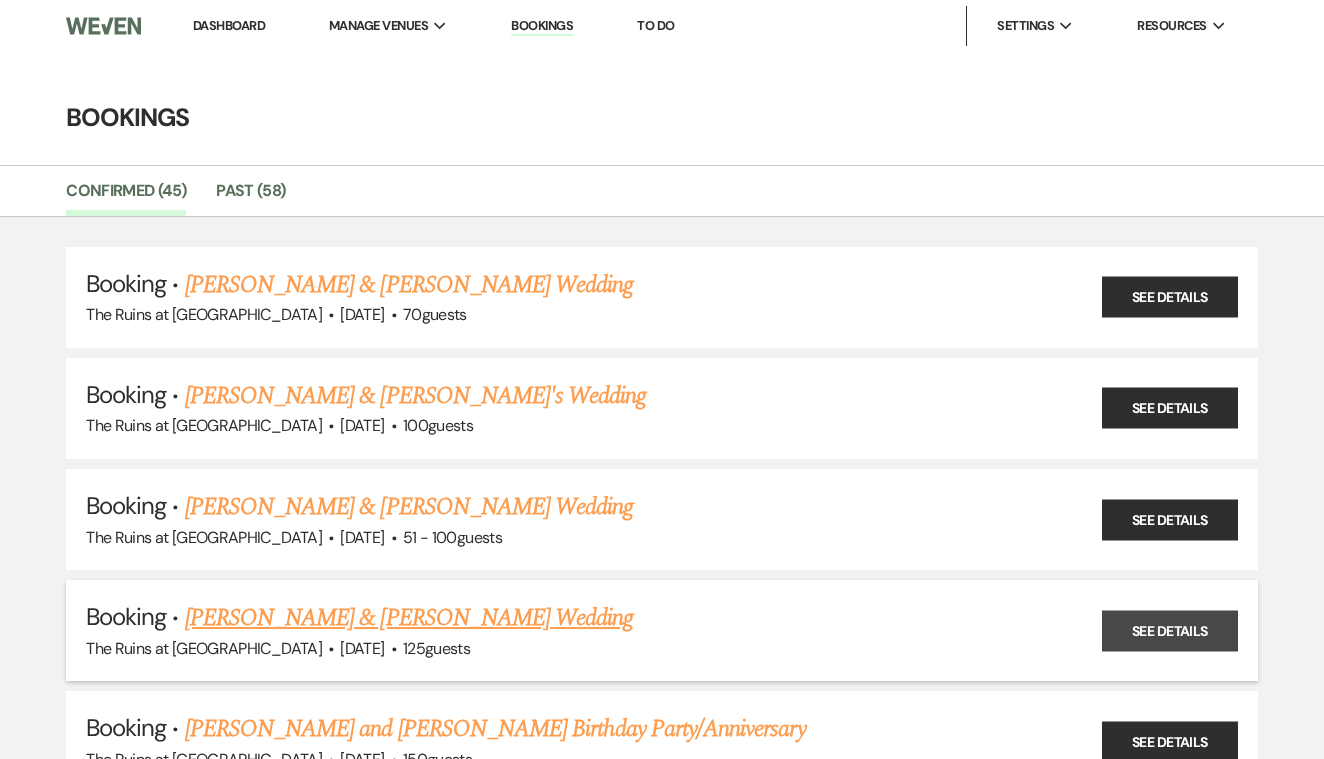 click on "See Details" at bounding box center (1170, 630) 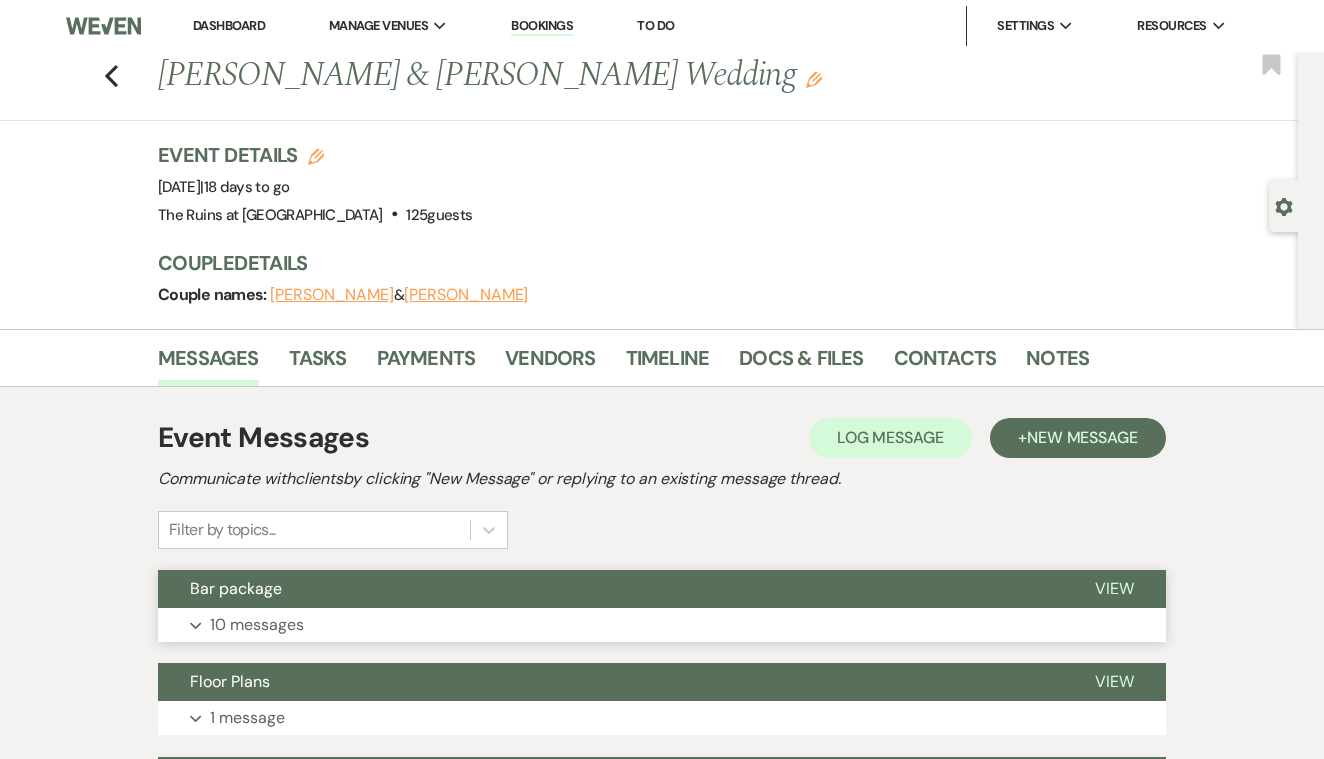click on "View" at bounding box center [1114, 588] 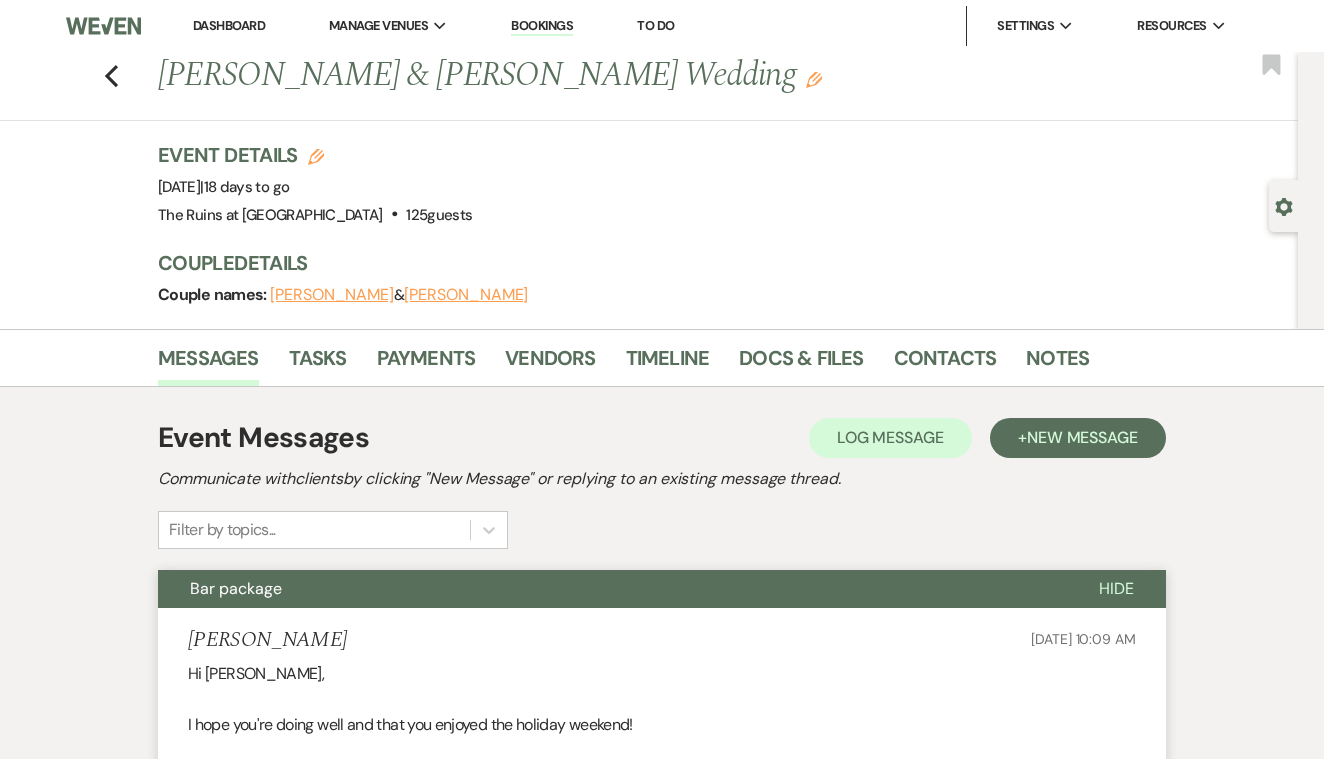 scroll, scrollTop: 0, scrollLeft: 0, axis: both 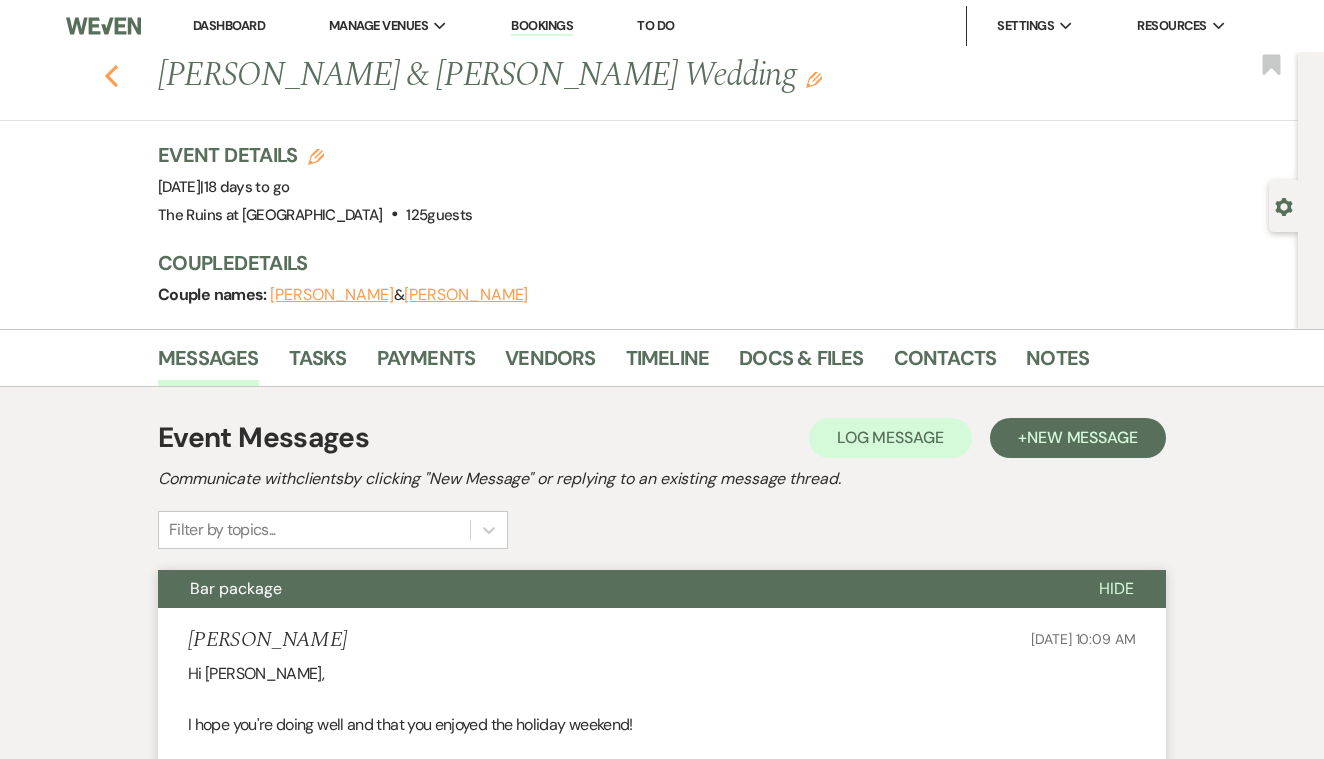 click 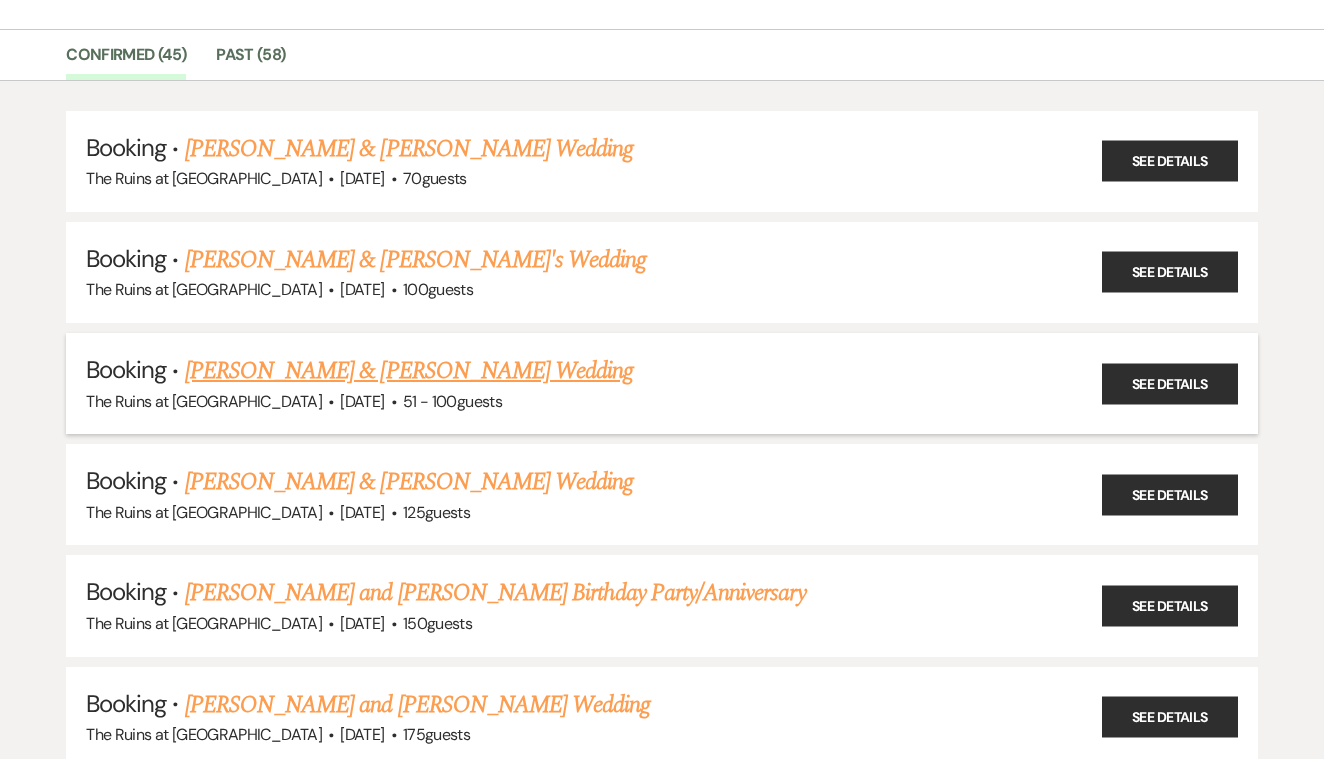 scroll, scrollTop: 156, scrollLeft: 0, axis: vertical 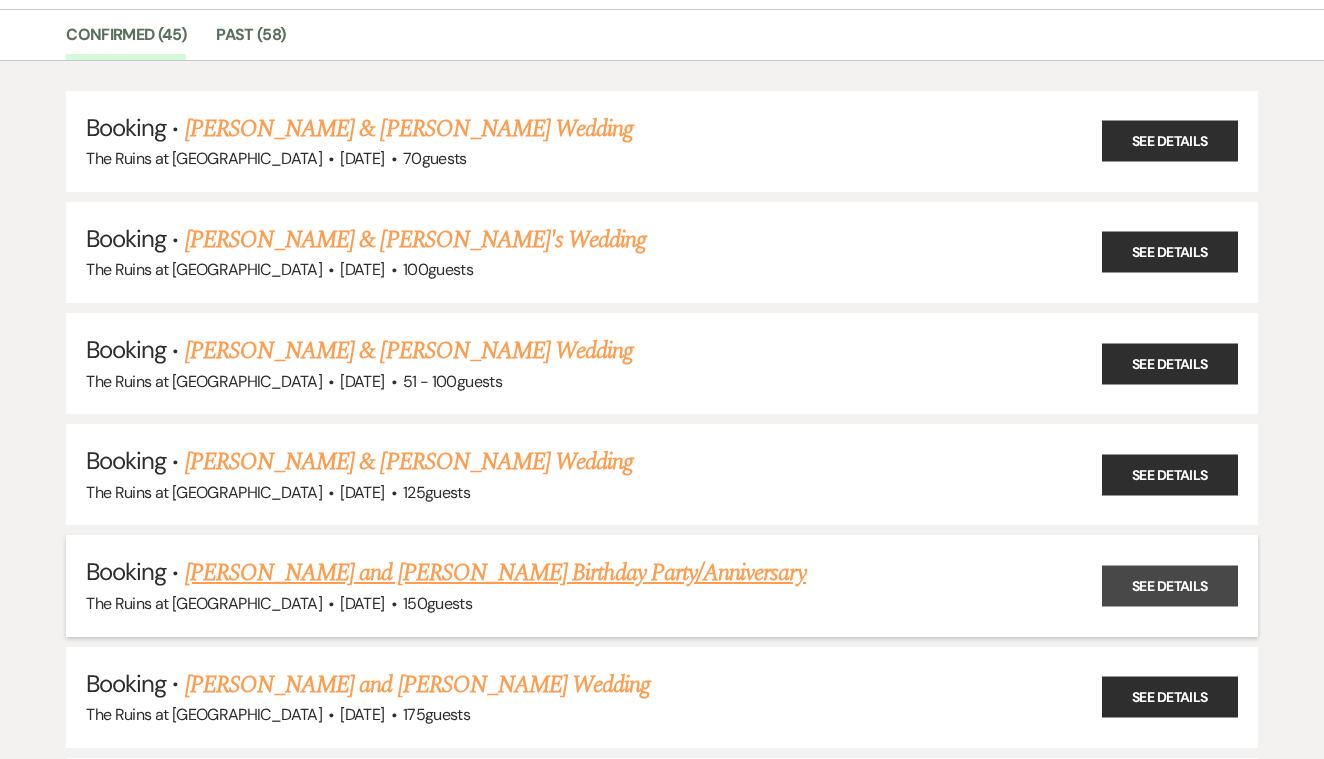 click on "See Details" at bounding box center (1170, 585) 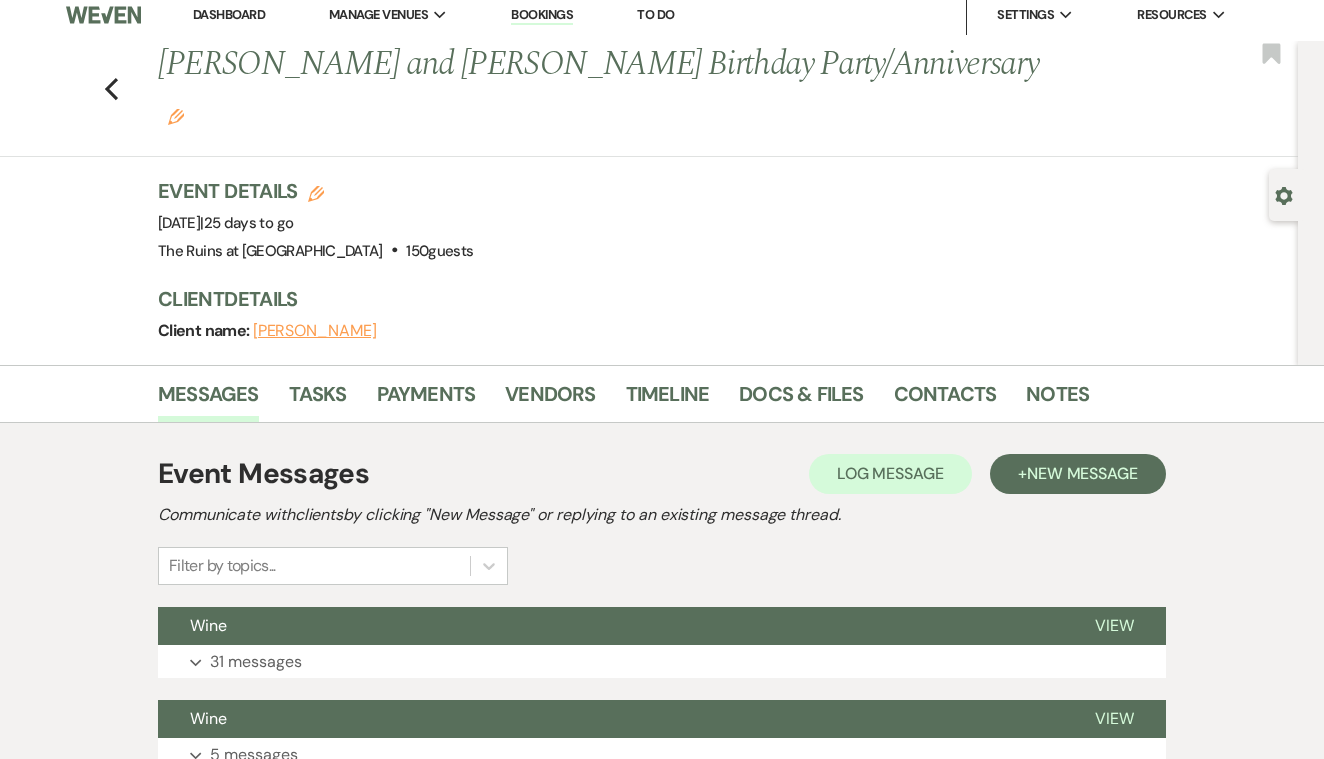 scroll, scrollTop: 86, scrollLeft: 0, axis: vertical 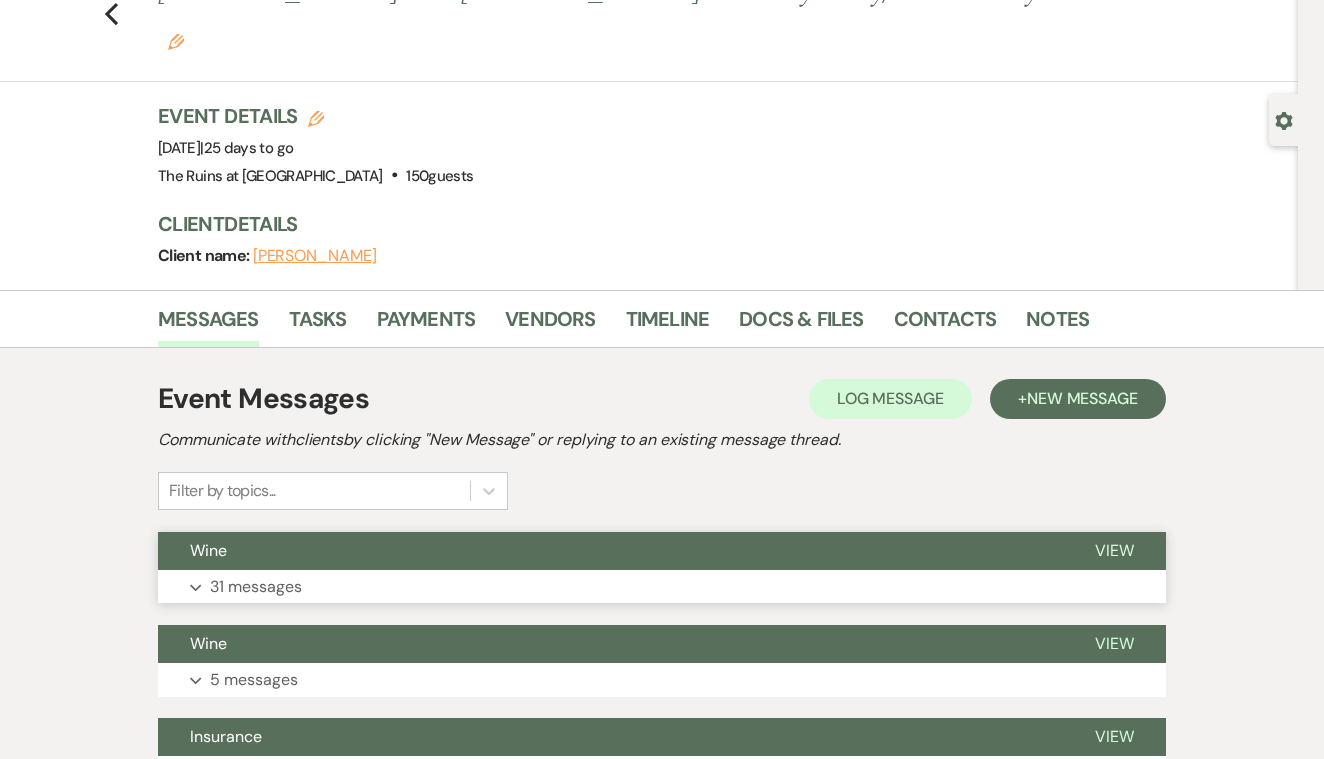 click on "View" at bounding box center [1114, 550] 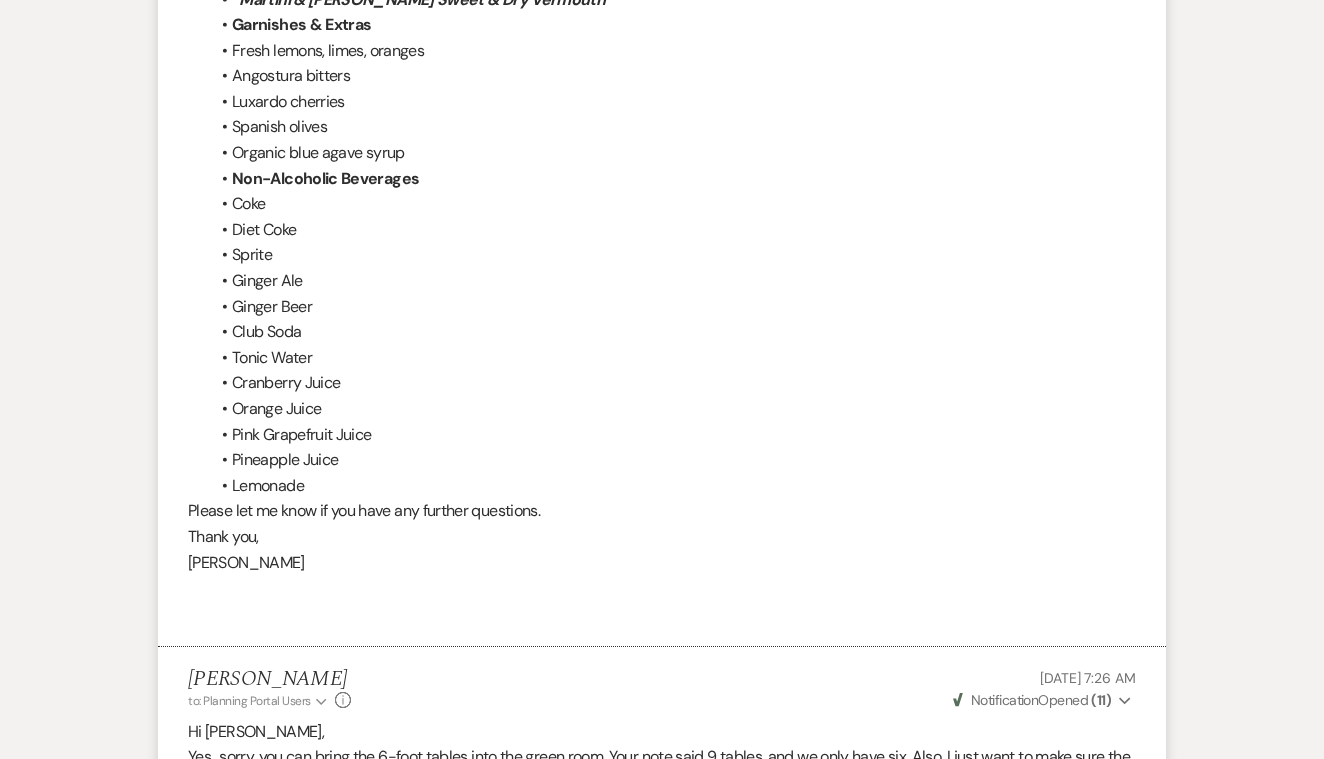 scroll, scrollTop: 9951, scrollLeft: 0, axis: vertical 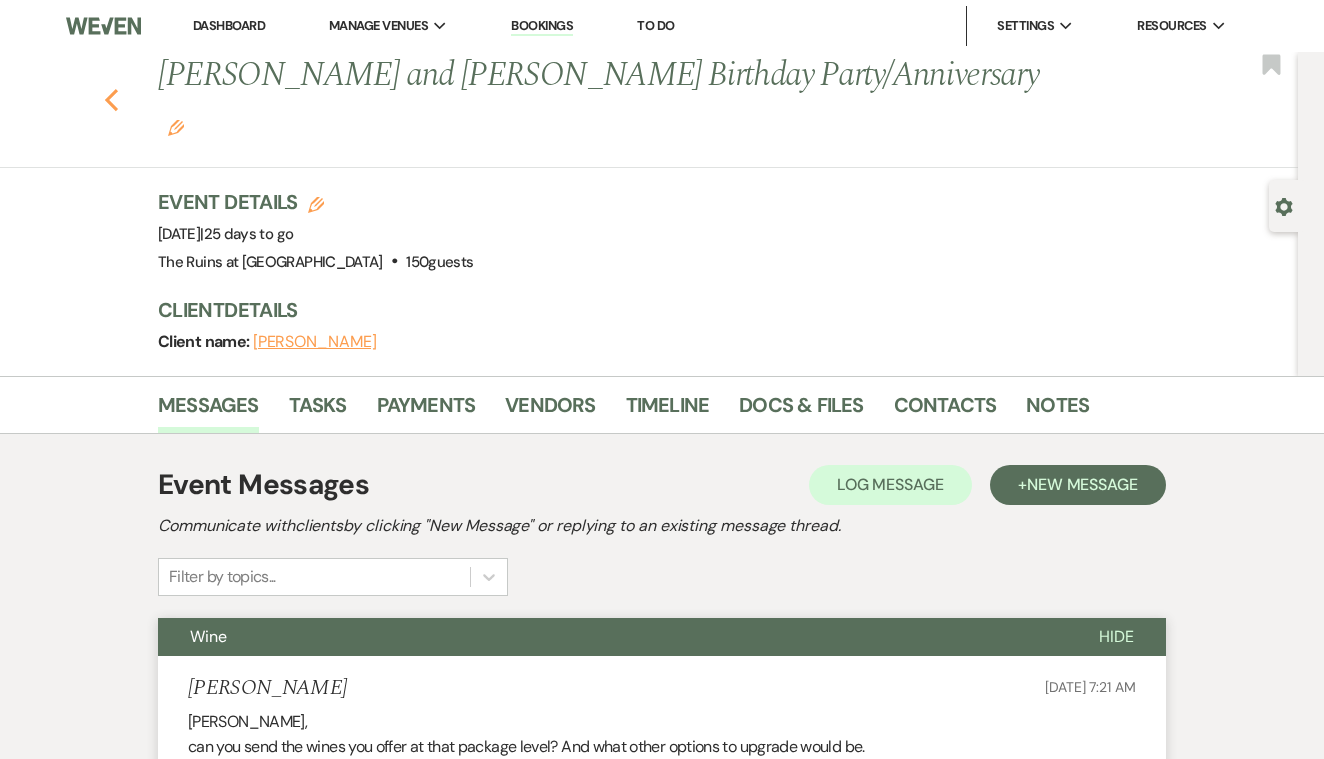 click on "Previous" 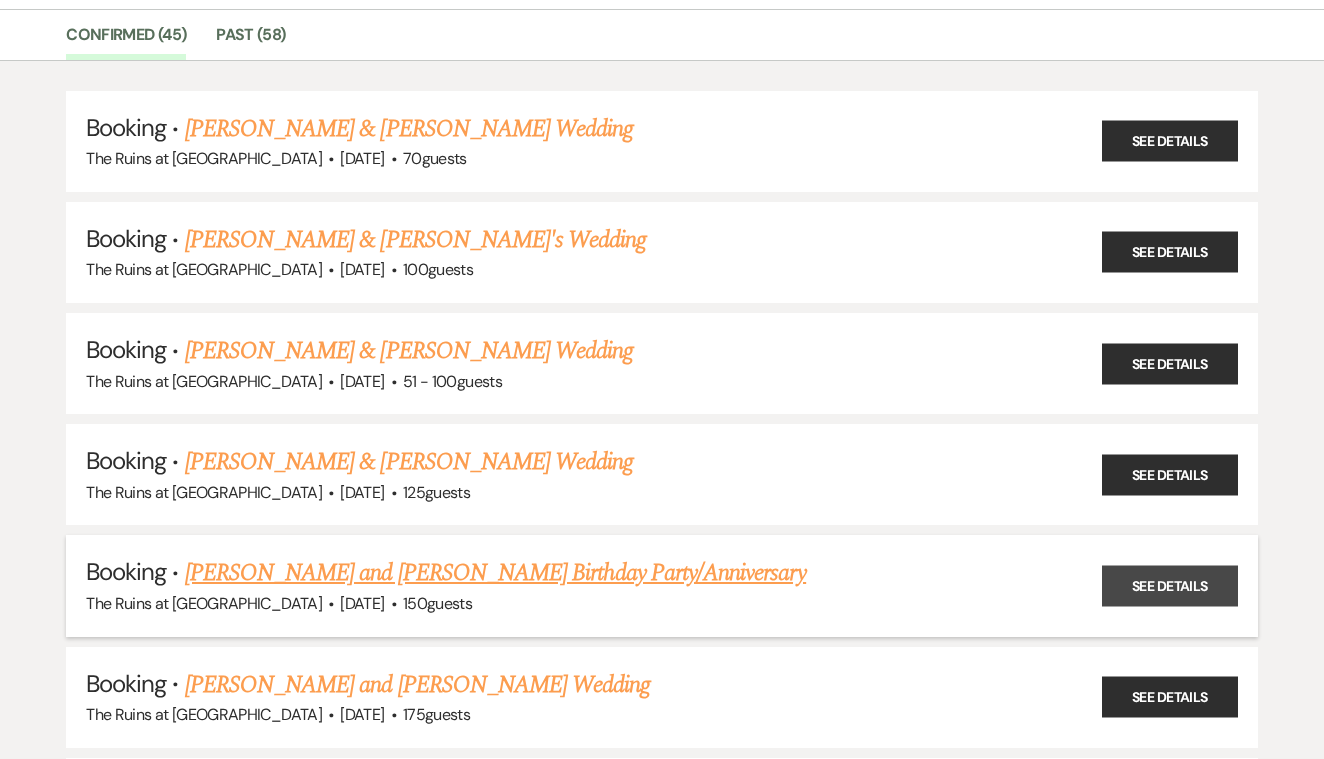 click on "See Details" at bounding box center [1170, 585] 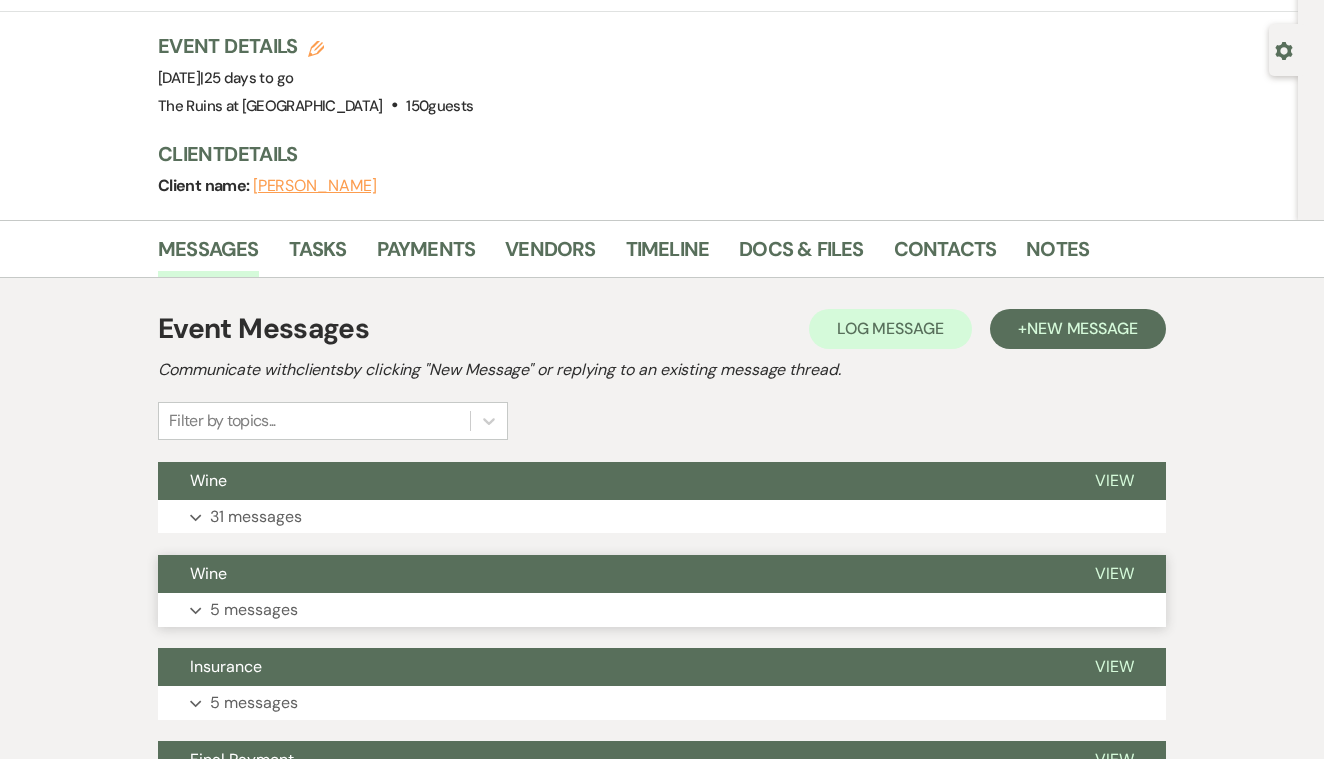 click on "View" at bounding box center (1114, 573) 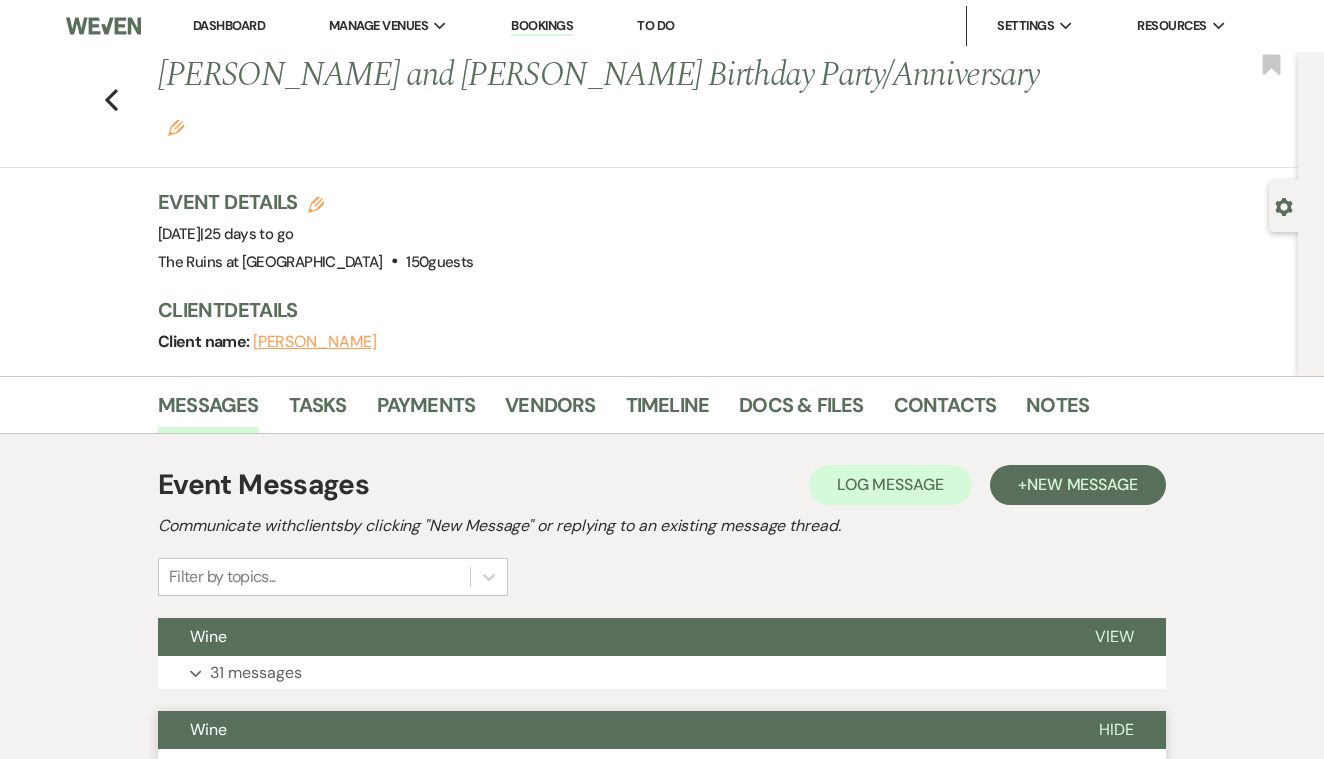 scroll, scrollTop: 0, scrollLeft: 0, axis: both 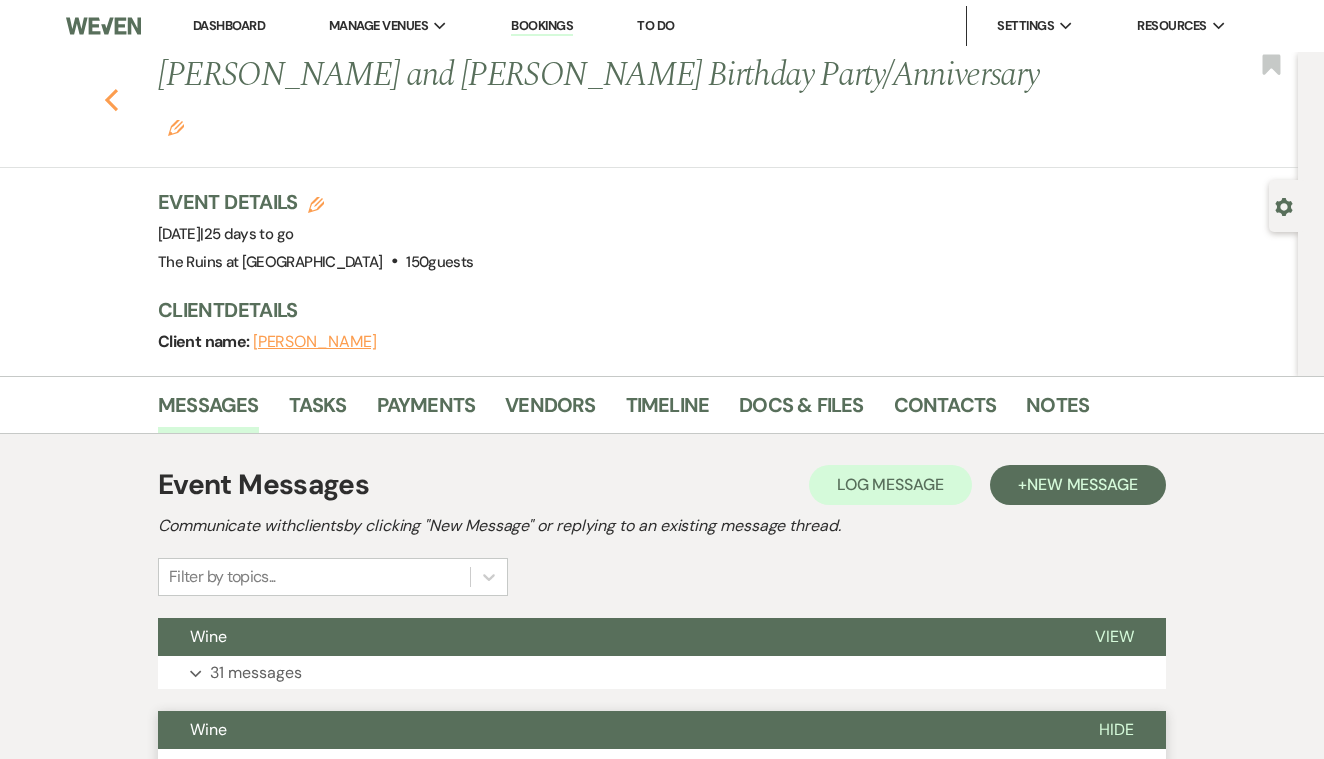 click 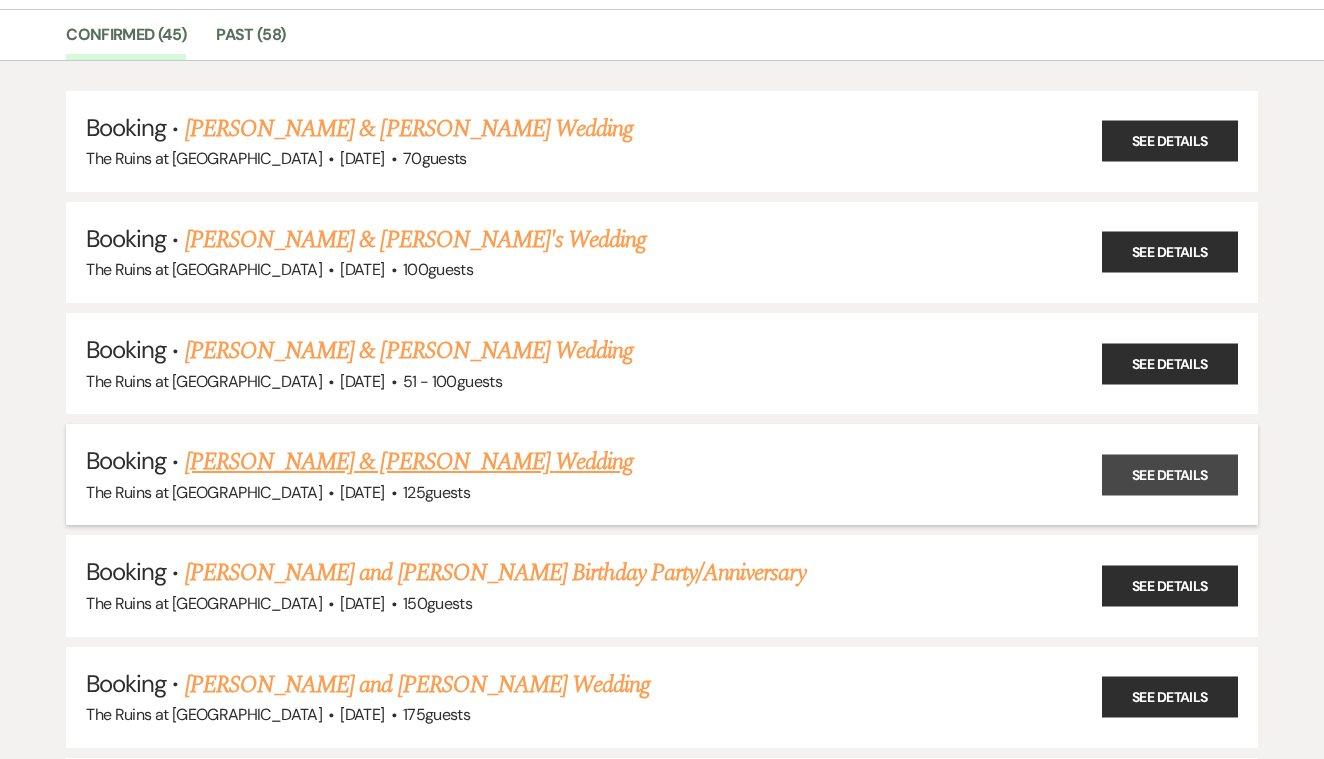 click on "See Details" at bounding box center (1170, 474) 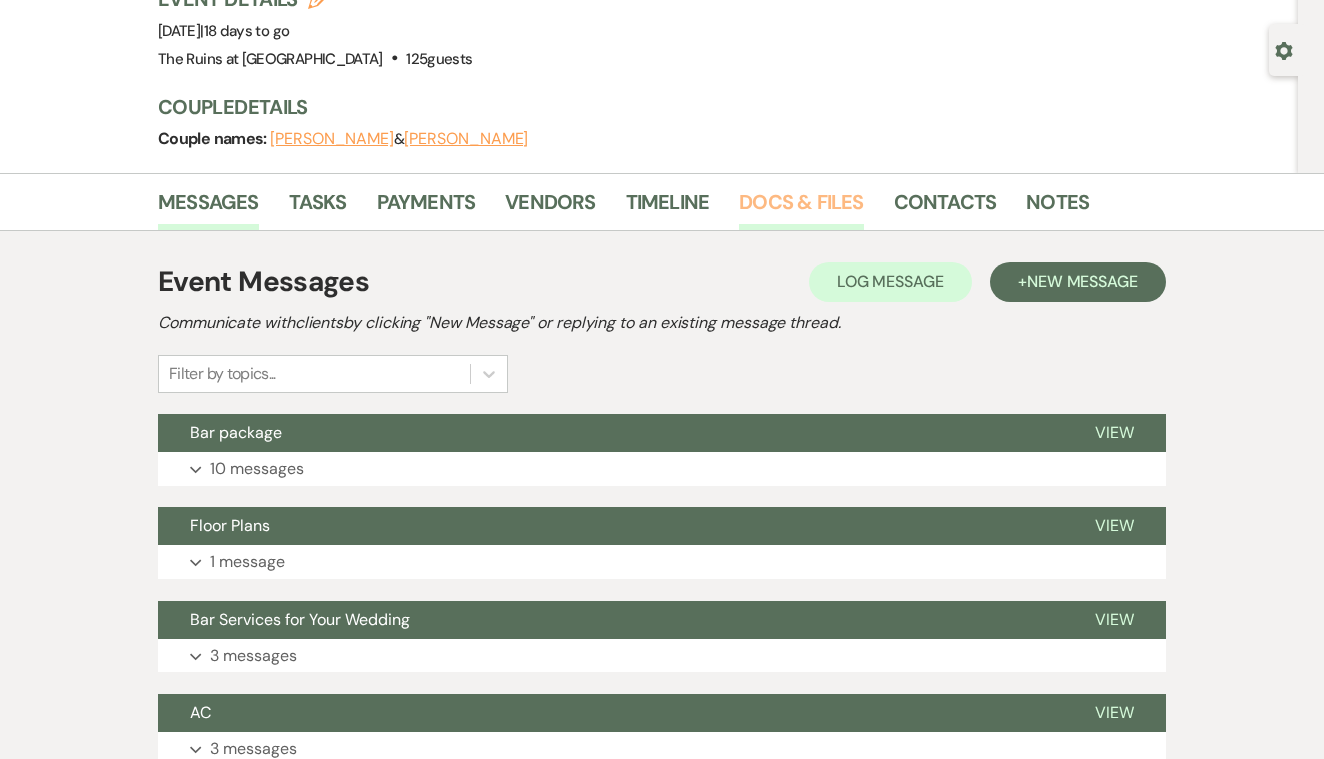 click on "Docs & Files" at bounding box center [801, 208] 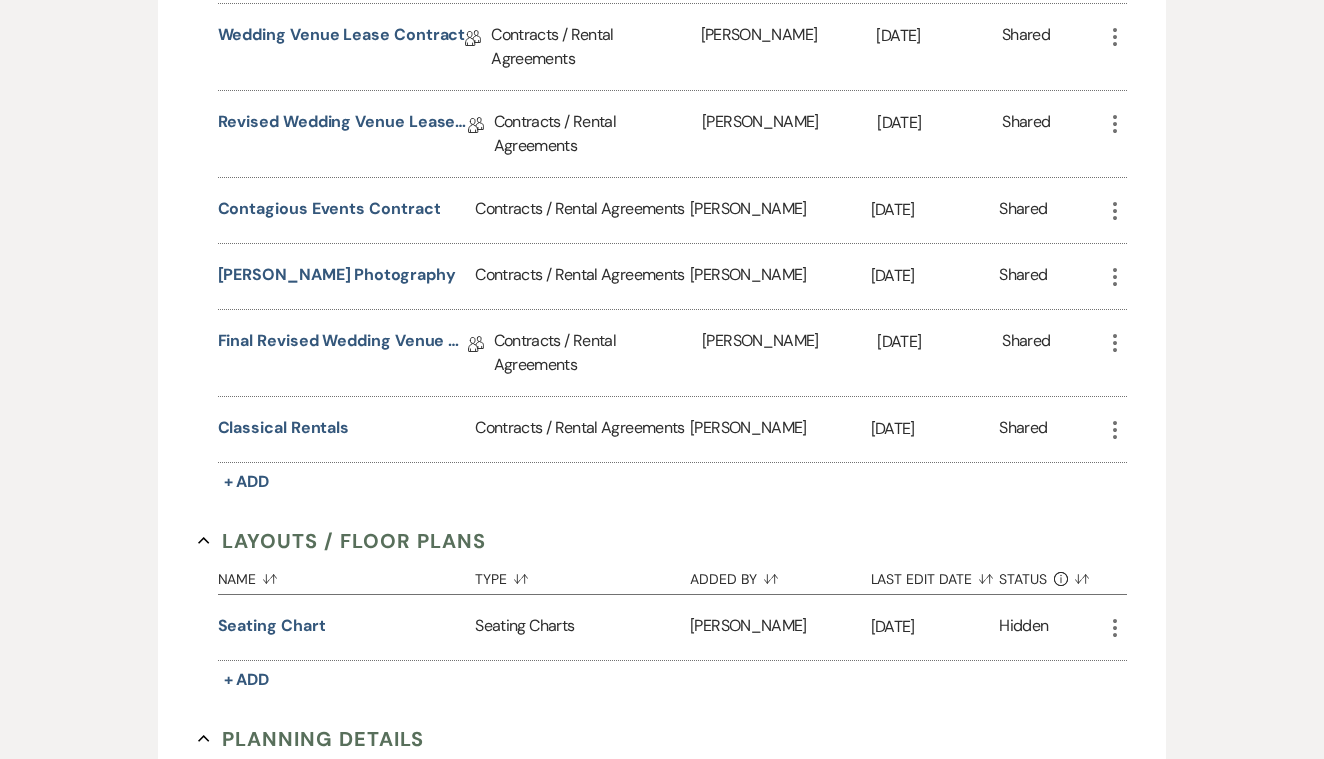 scroll, scrollTop: 909, scrollLeft: 0, axis: vertical 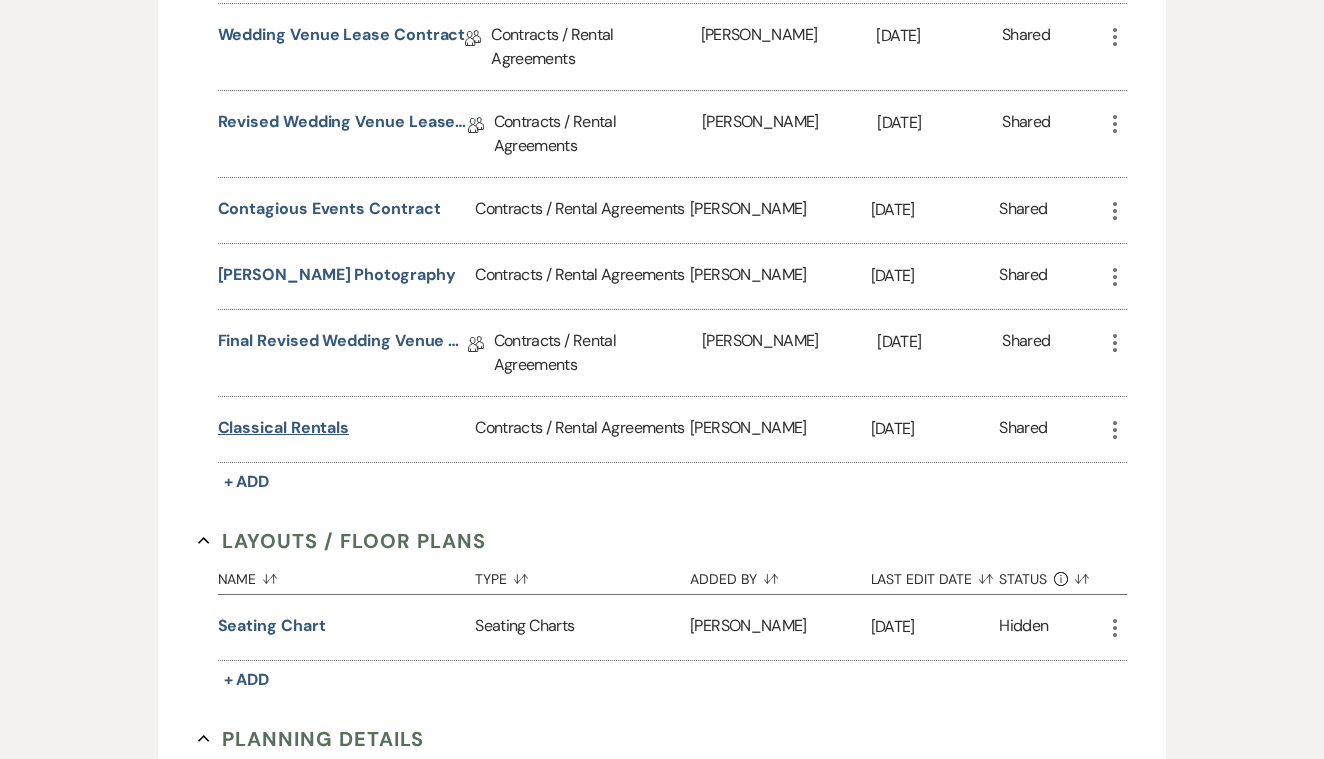 click on "Classical Rentals" at bounding box center (284, 428) 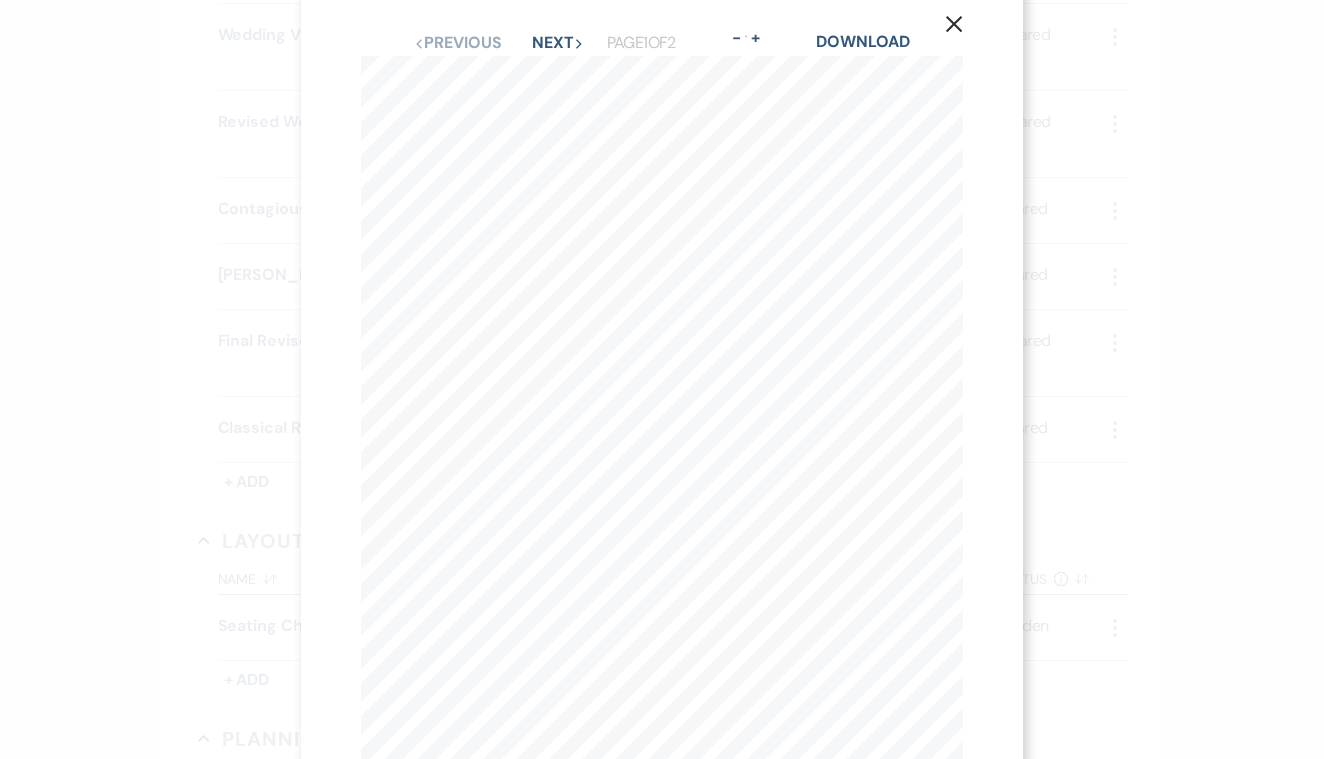 scroll, scrollTop: 0, scrollLeft: 0, axis: both 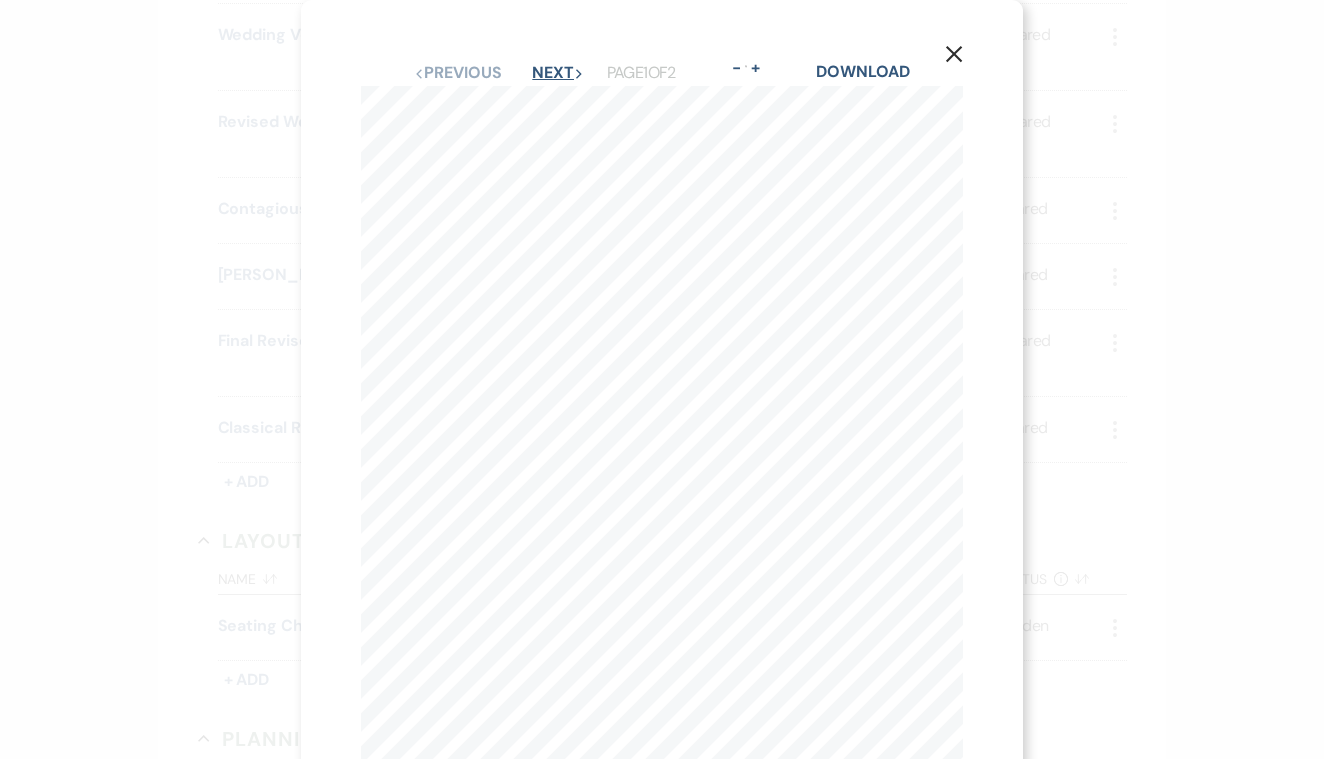 click on "Next  Next" at bounding box center (558, 73) 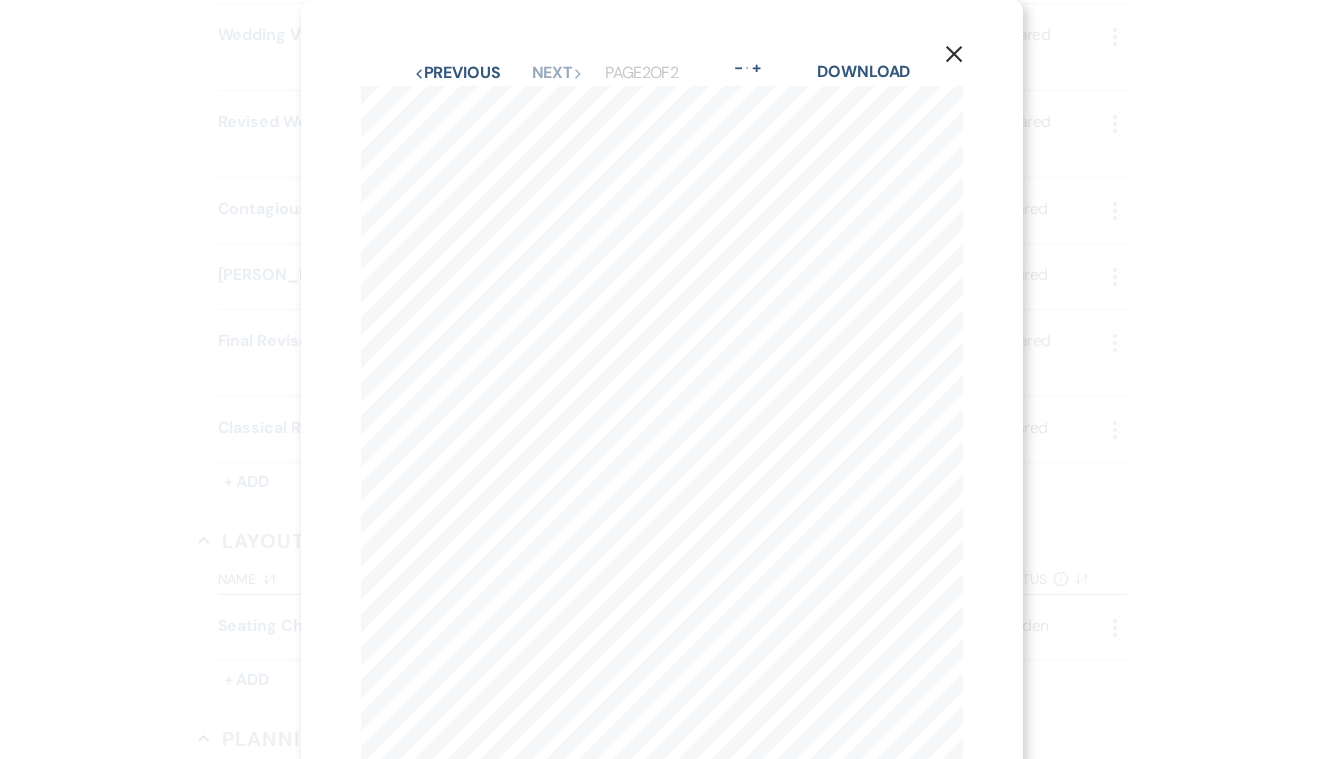 scroll, scrollTop: 0, scrollLeft: 0, axis: both 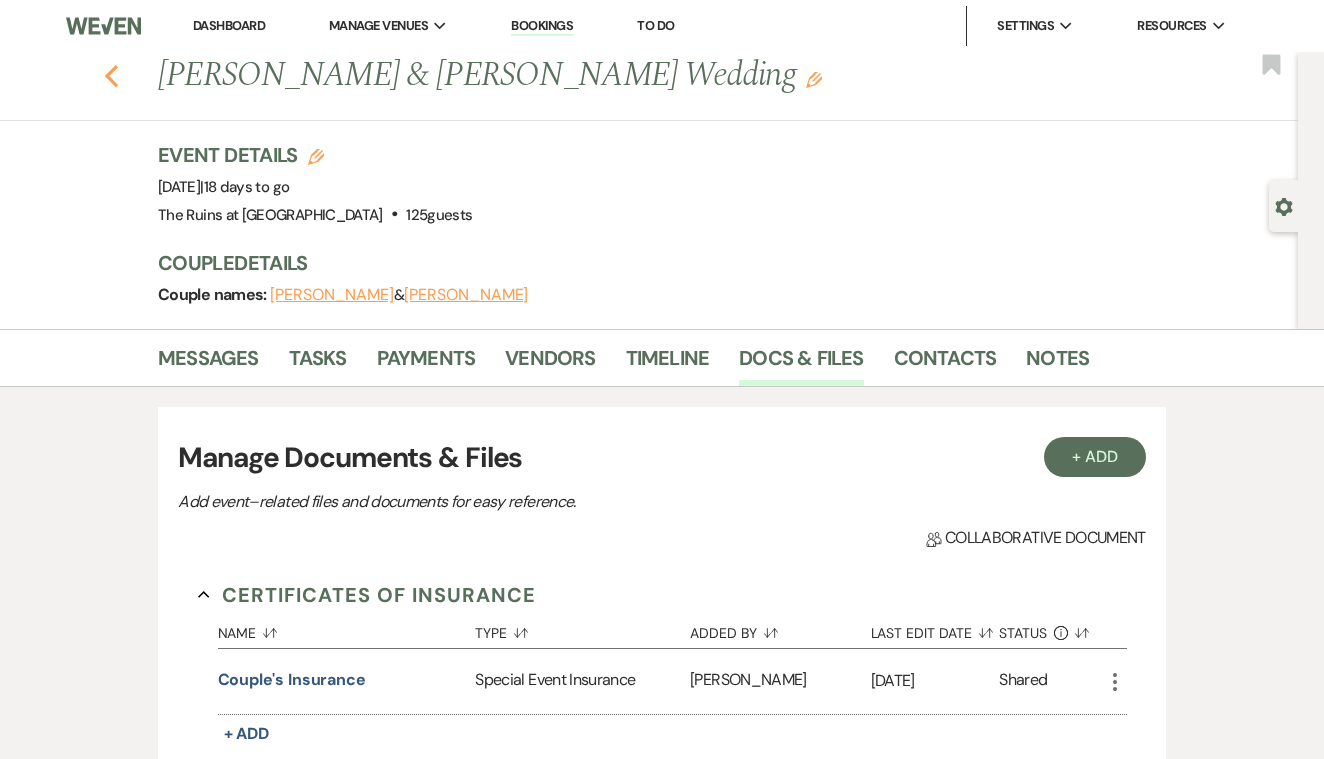 click on "Previous" 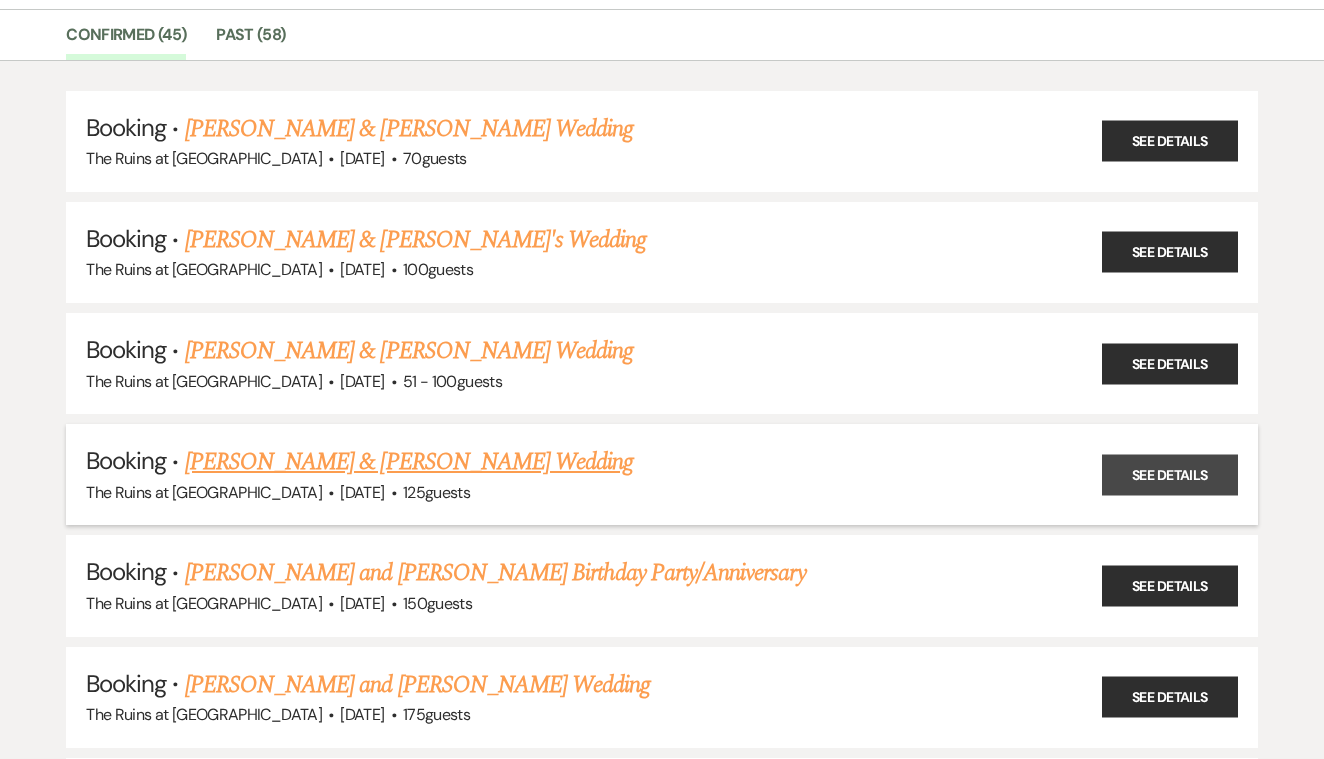 click on "See Details" at bounding box center [1170, 474] 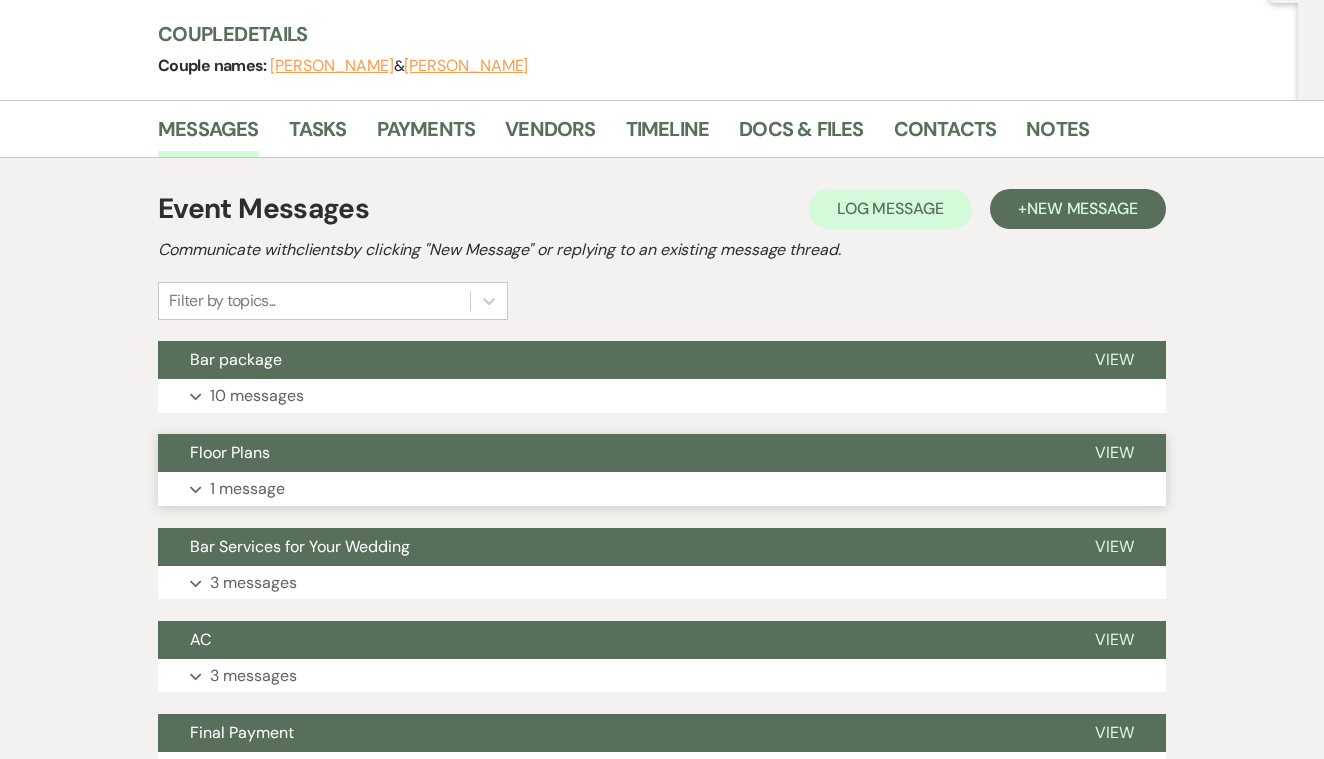 scroll, scrollTop: 236, scrollLeft: 0, axis: vertical 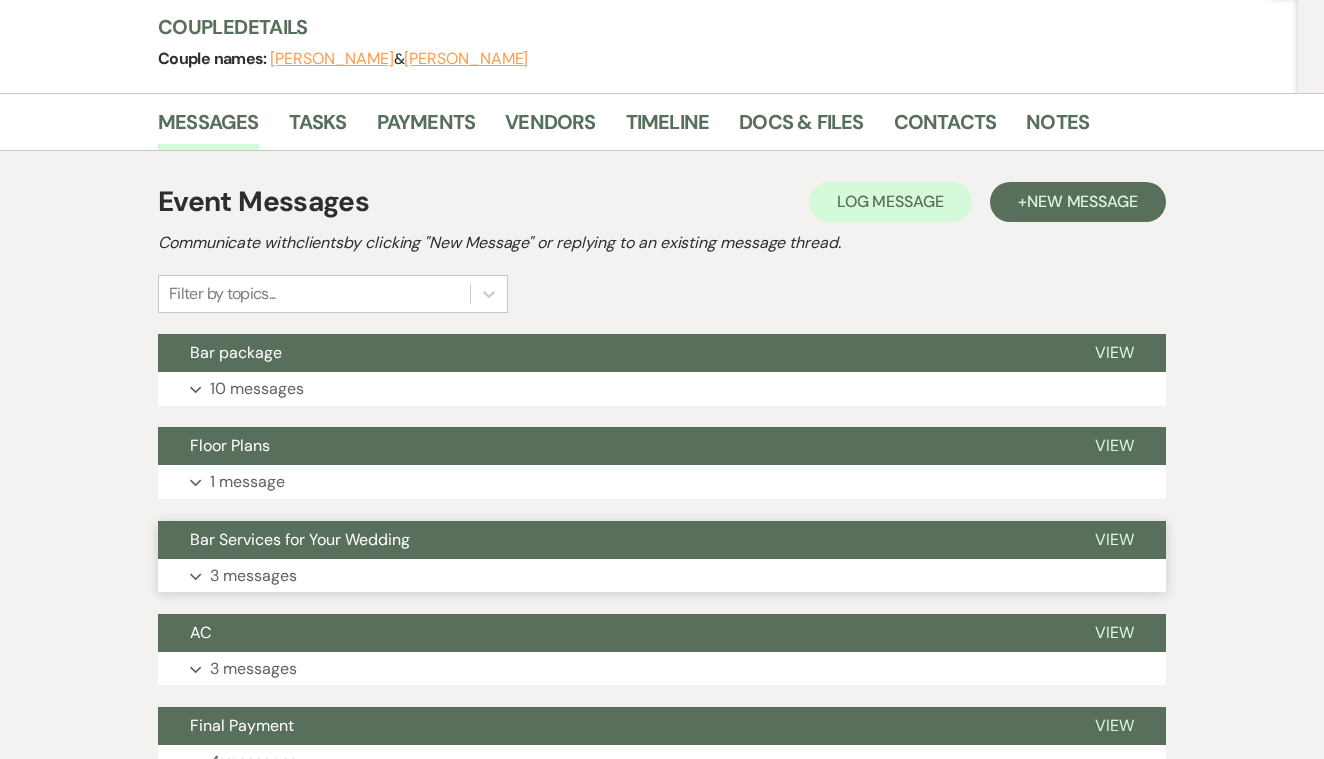 click on "View" at bounding box center [1114, 539] 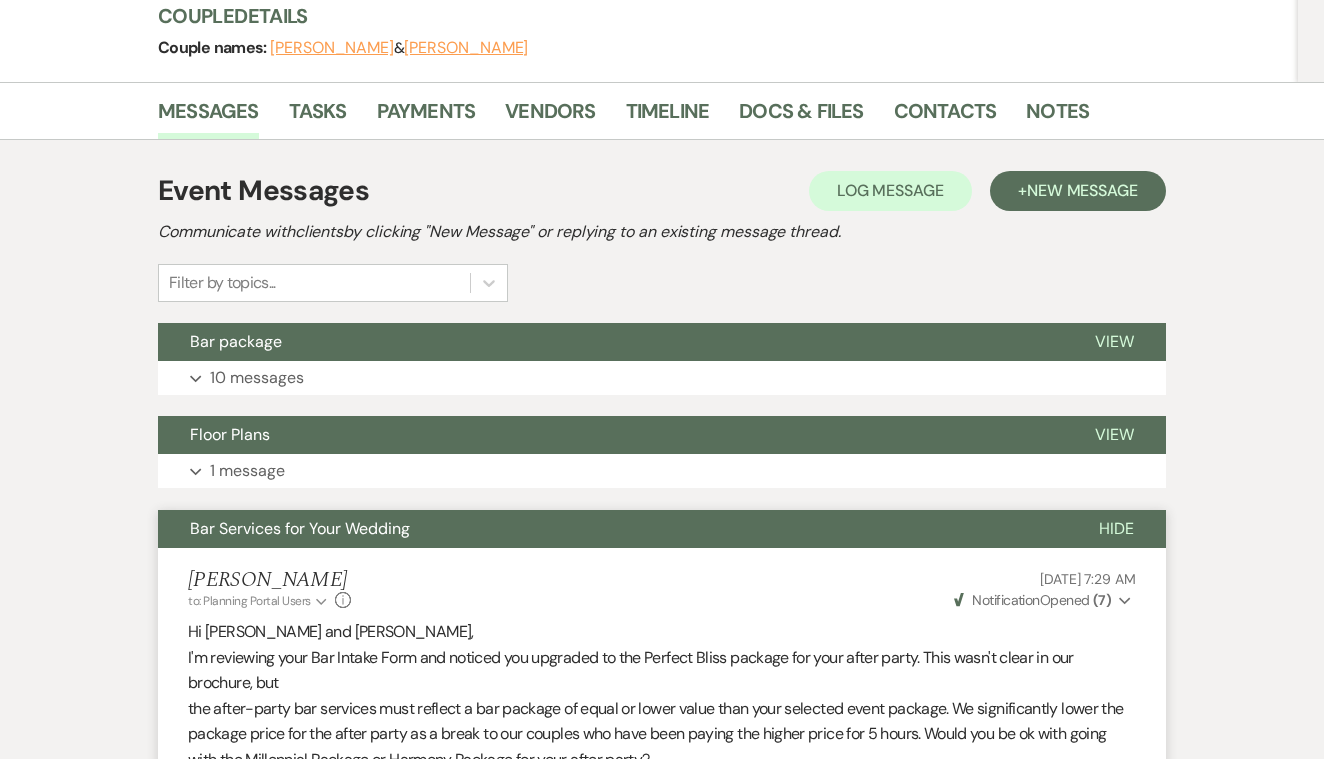 scroll, scrollTop: 244, scrollLeft: 0, axis: vertical 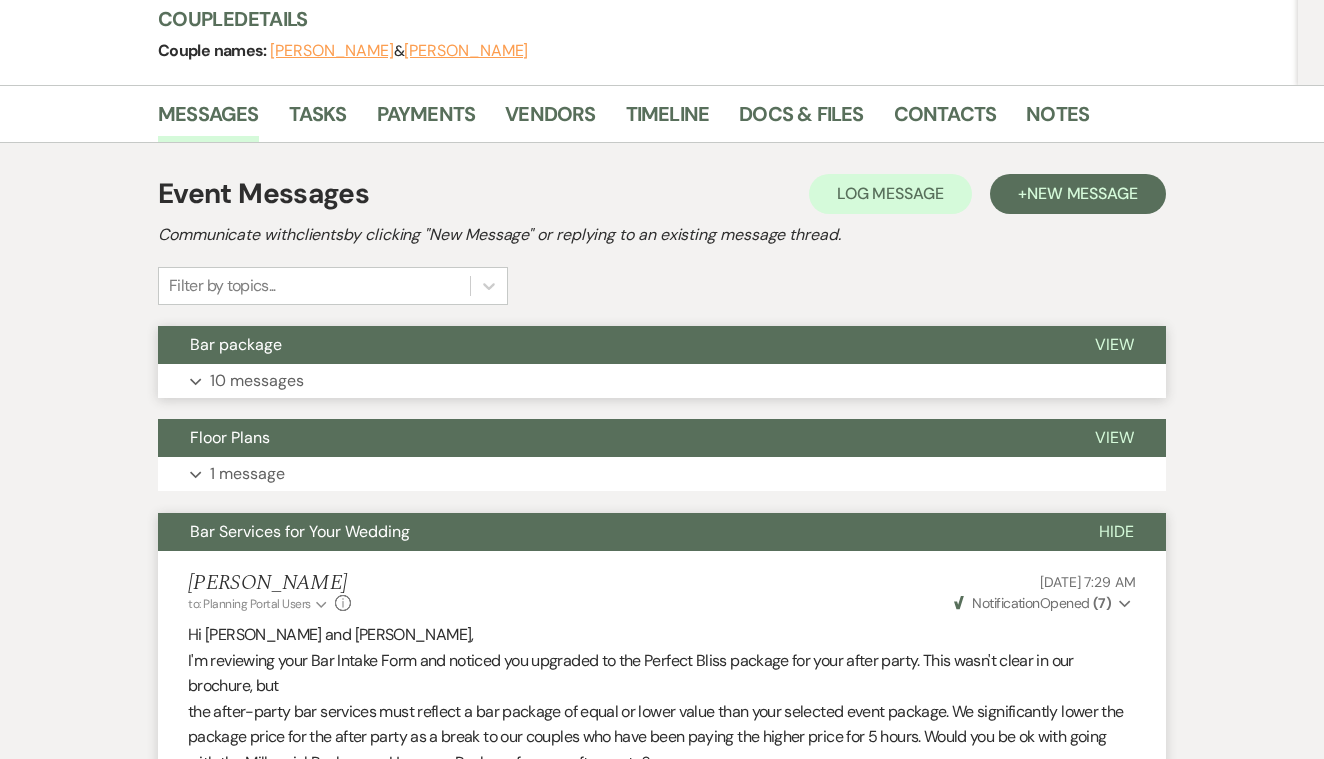 click on "View" at bounding box center (1114, 344) 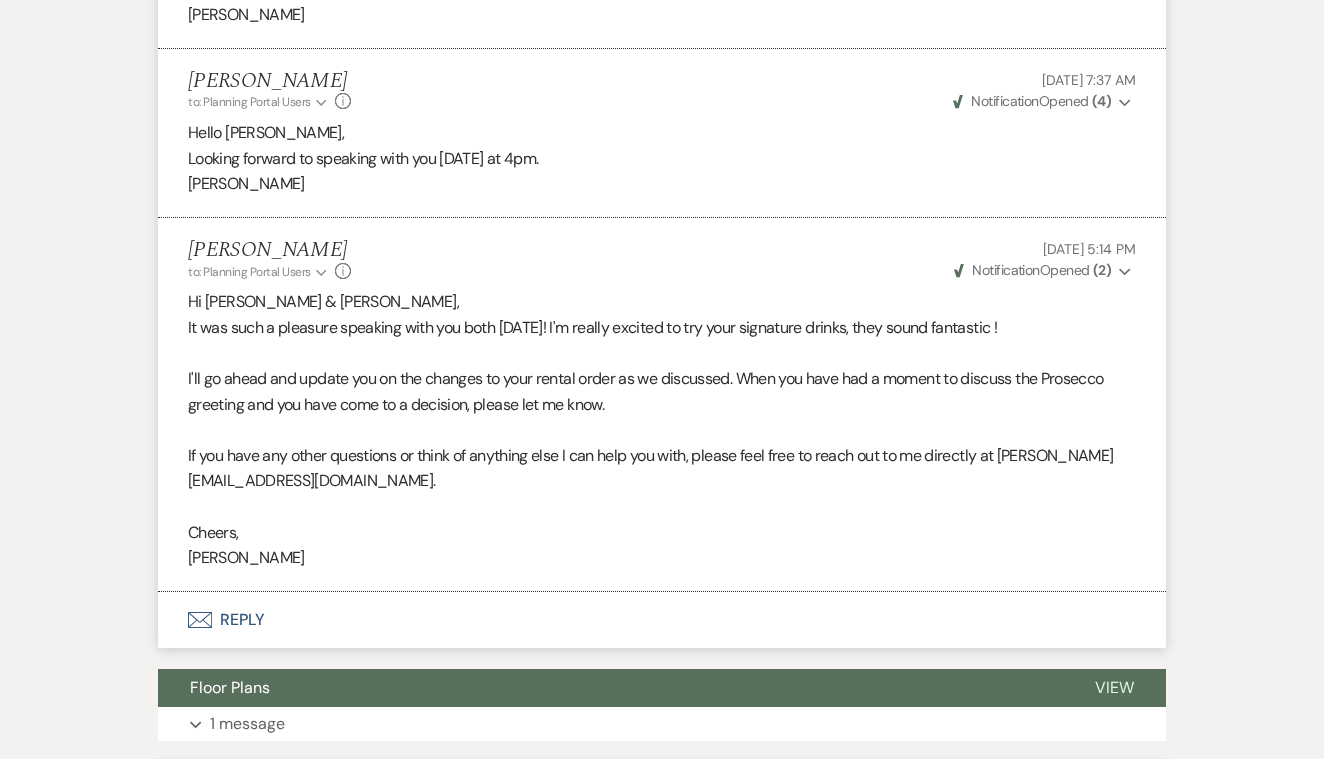 scroll, scrollTop: 3119, scrollLeft: 0, axis: vertical 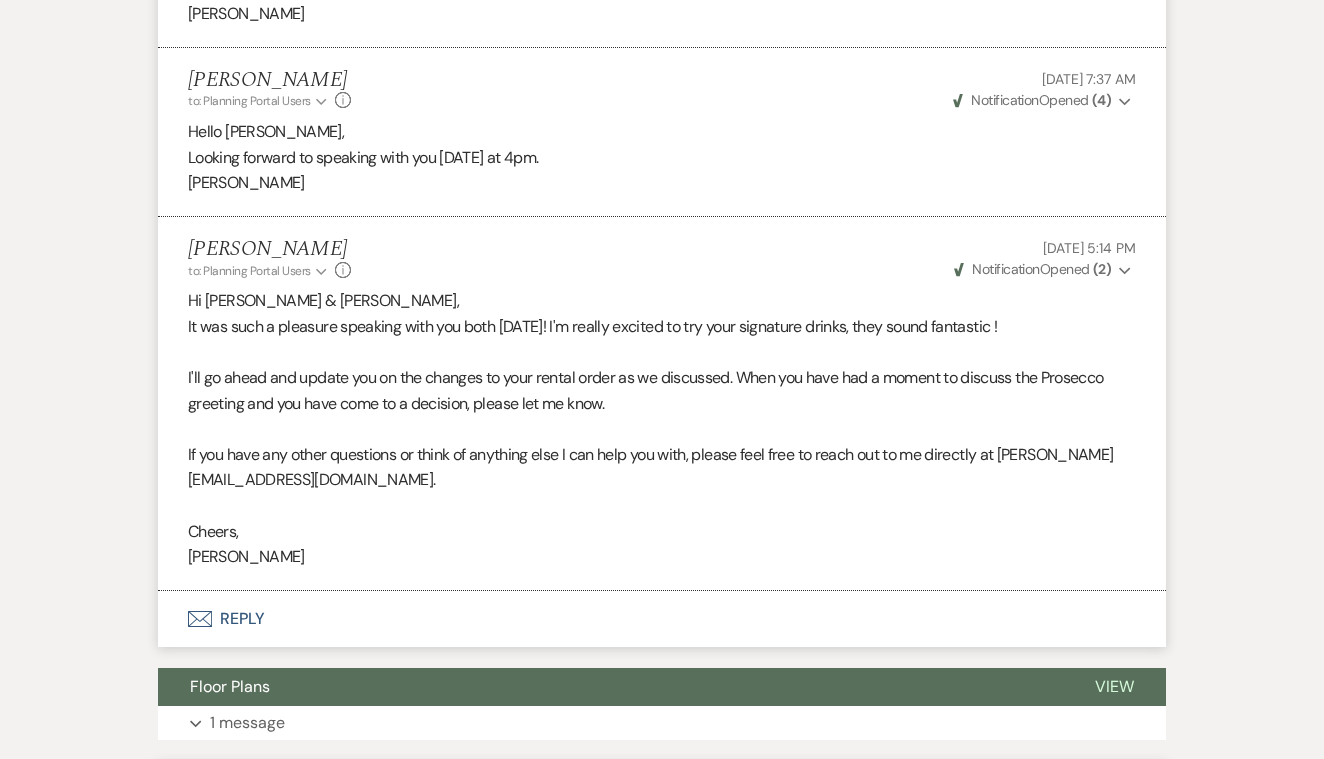click on "( 2 )" at bounding box center [1102, 269] 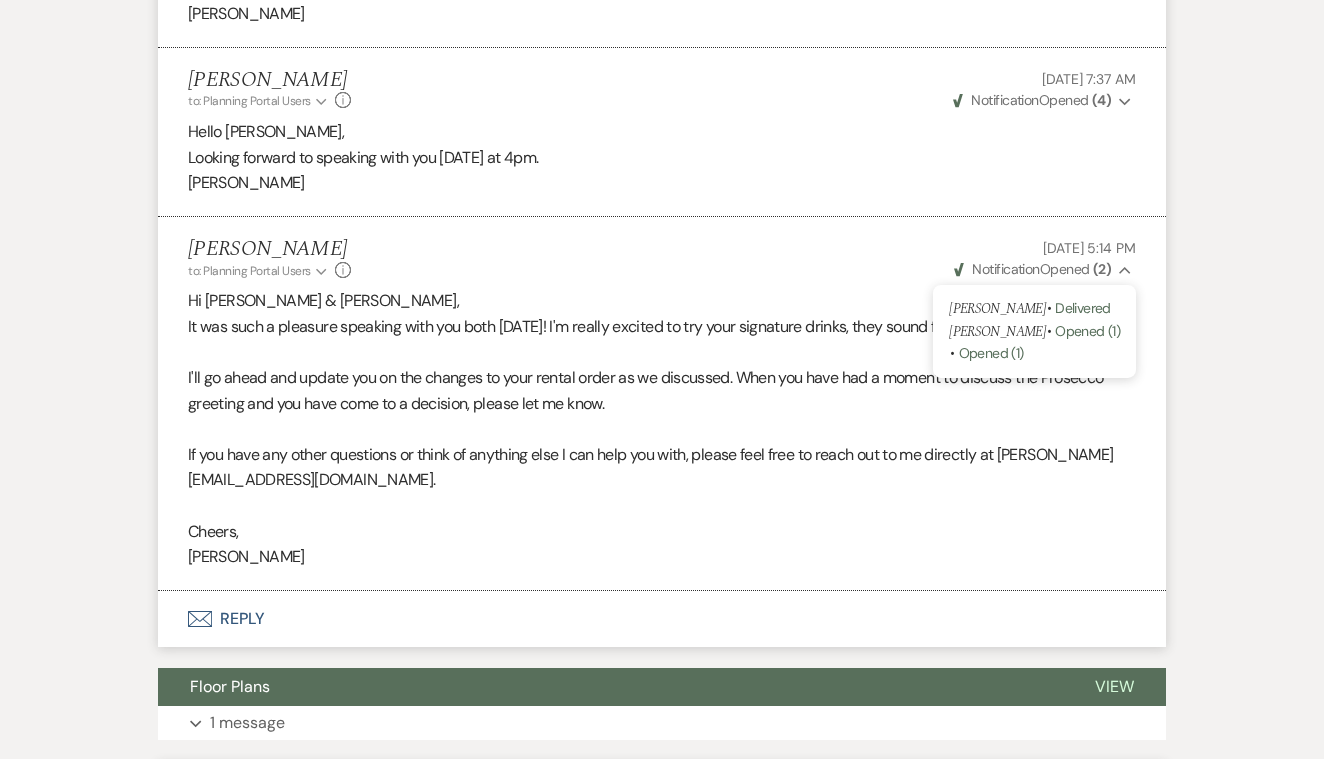 click on "Weven Check Notification  Opened   ( 2 )" at bounding box center (1032, 269) 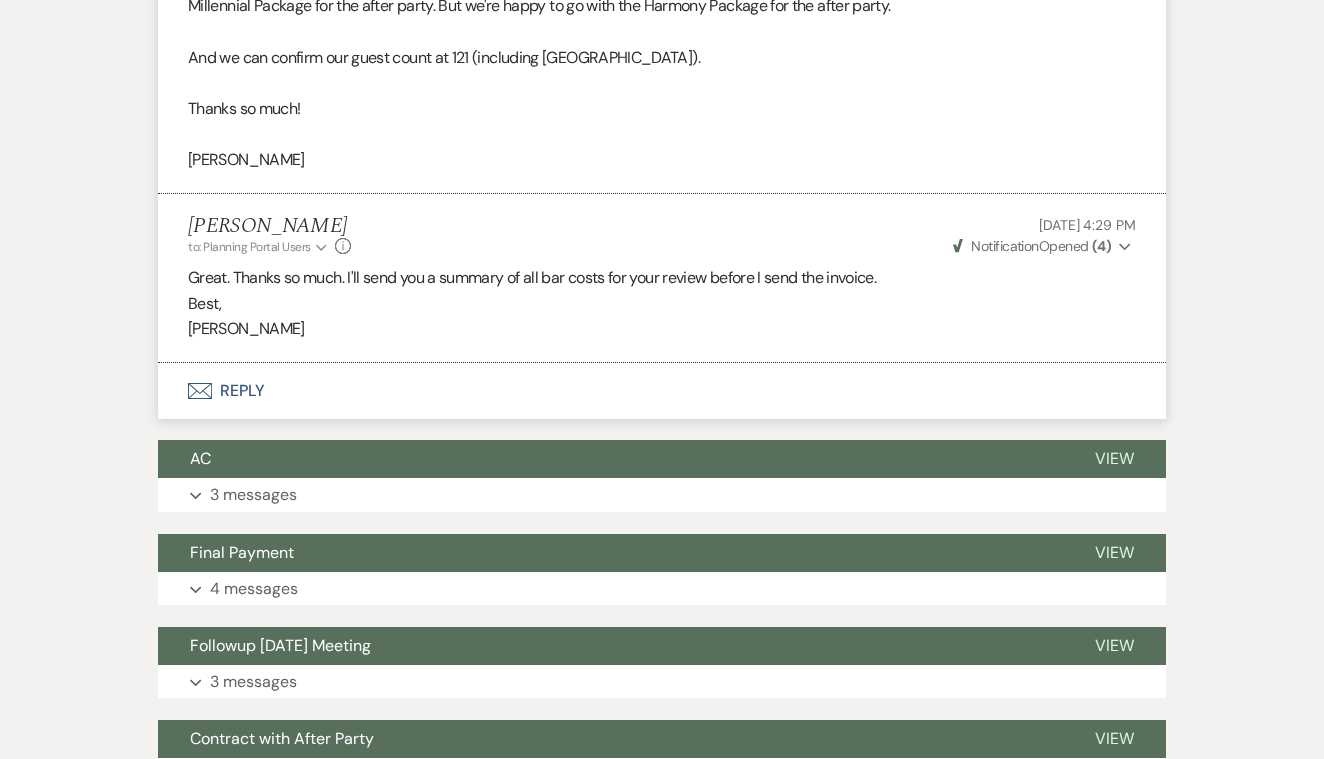 scroll, scrollTop: 4406, scrollLeft: 0, axis: vertical 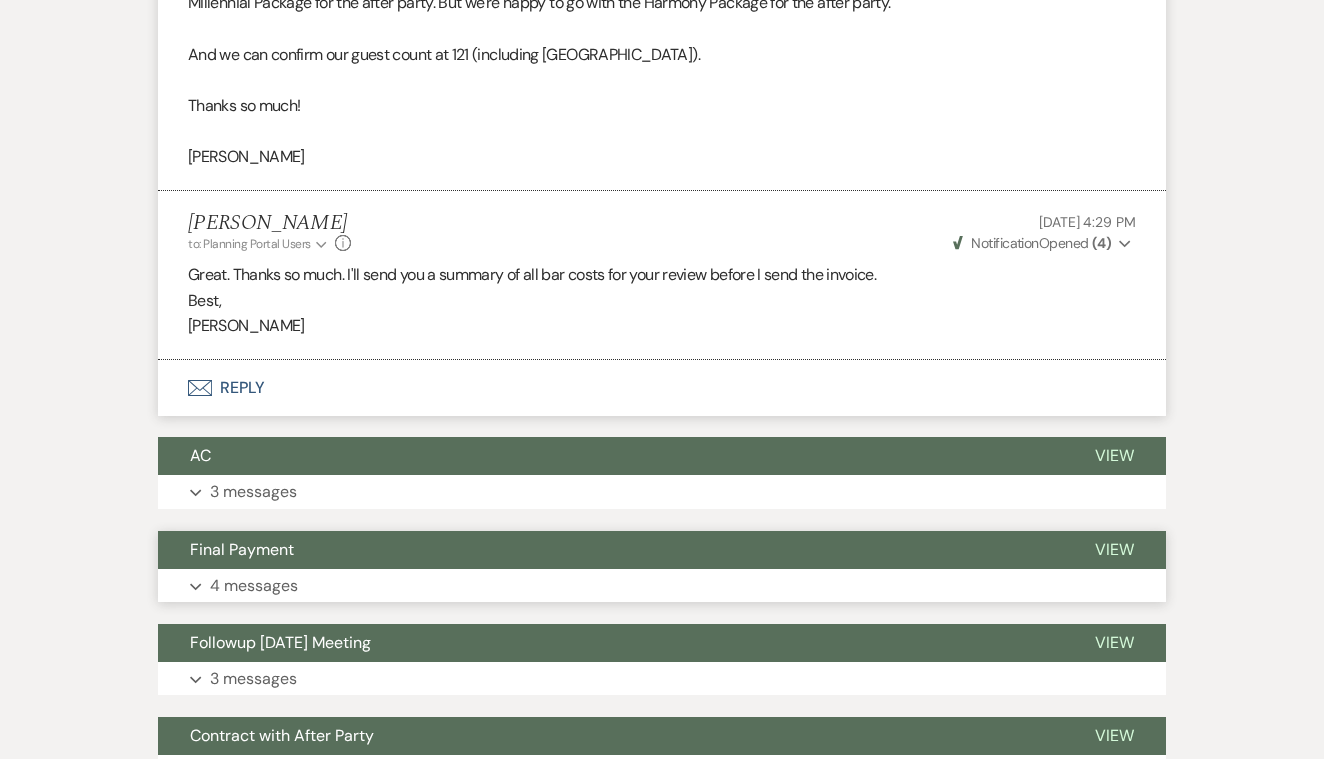 click on "View" at bounding box center (1114, 549) 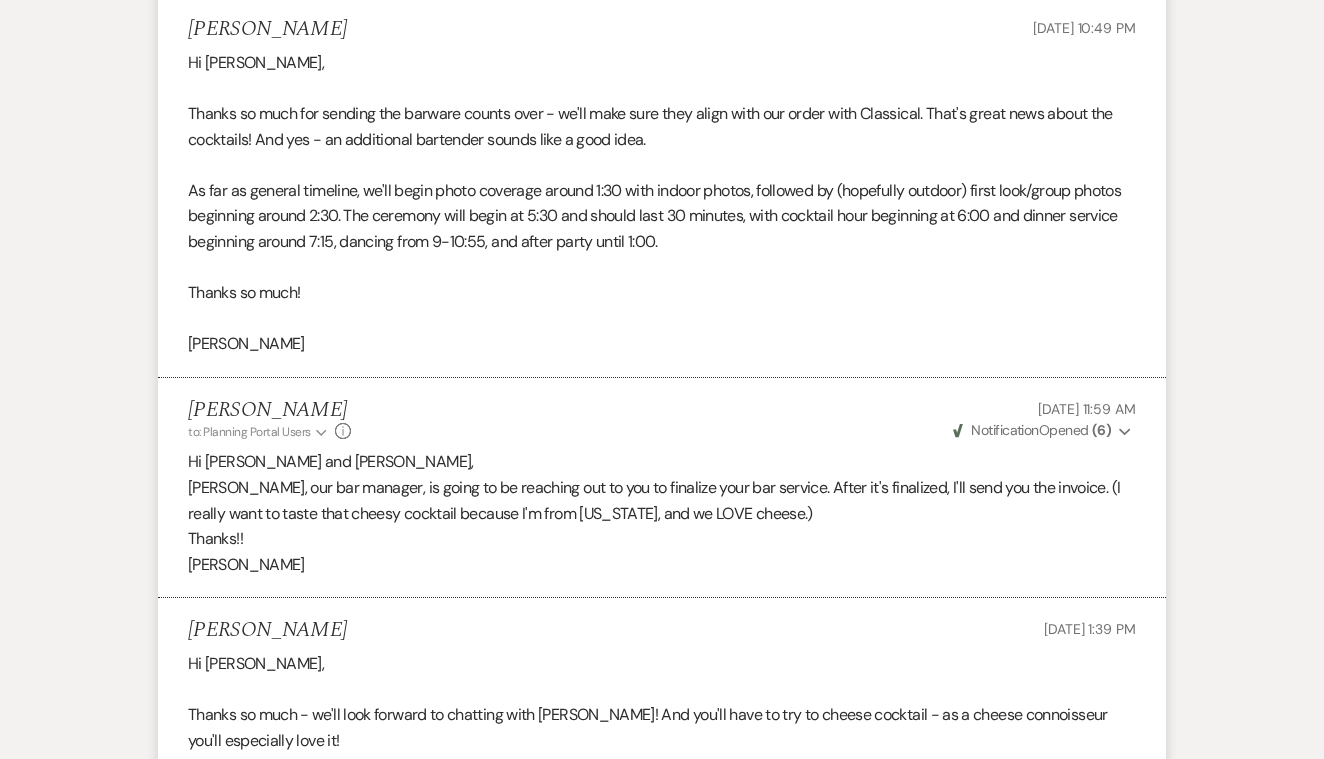 scroll, scrollTop: 1794, scrollLeft: 0, axis: vertical 